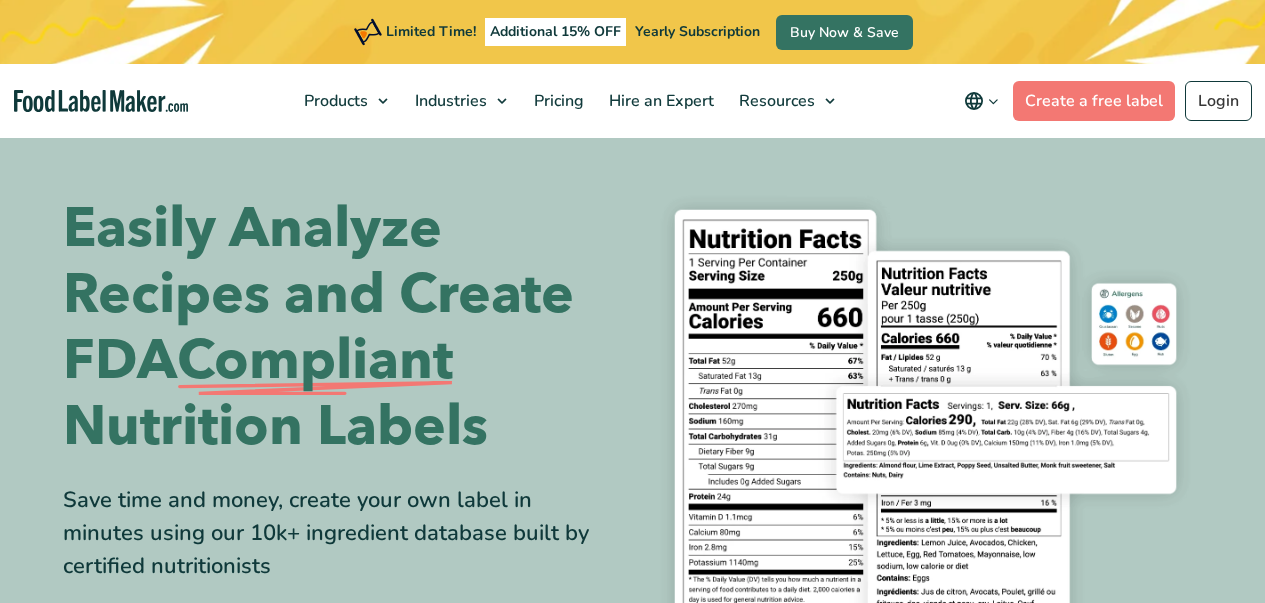 scroll, scrollTop: 0, scrollLeft: 0, axis: both 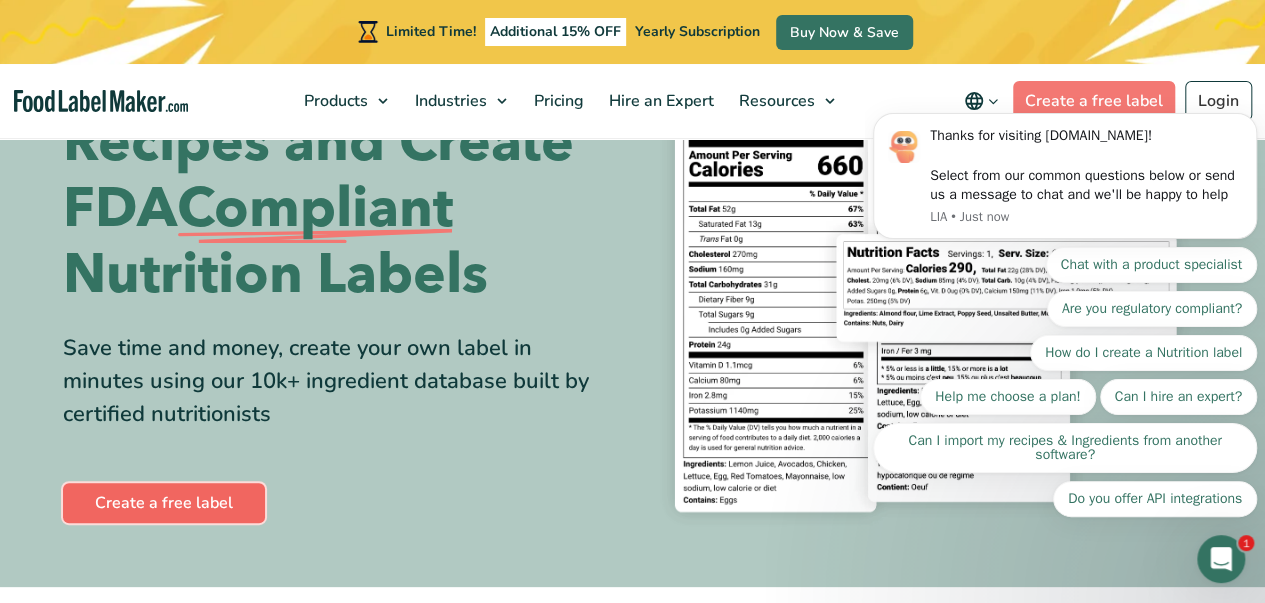click on "Create a free label" at bounding box center [164, 503] 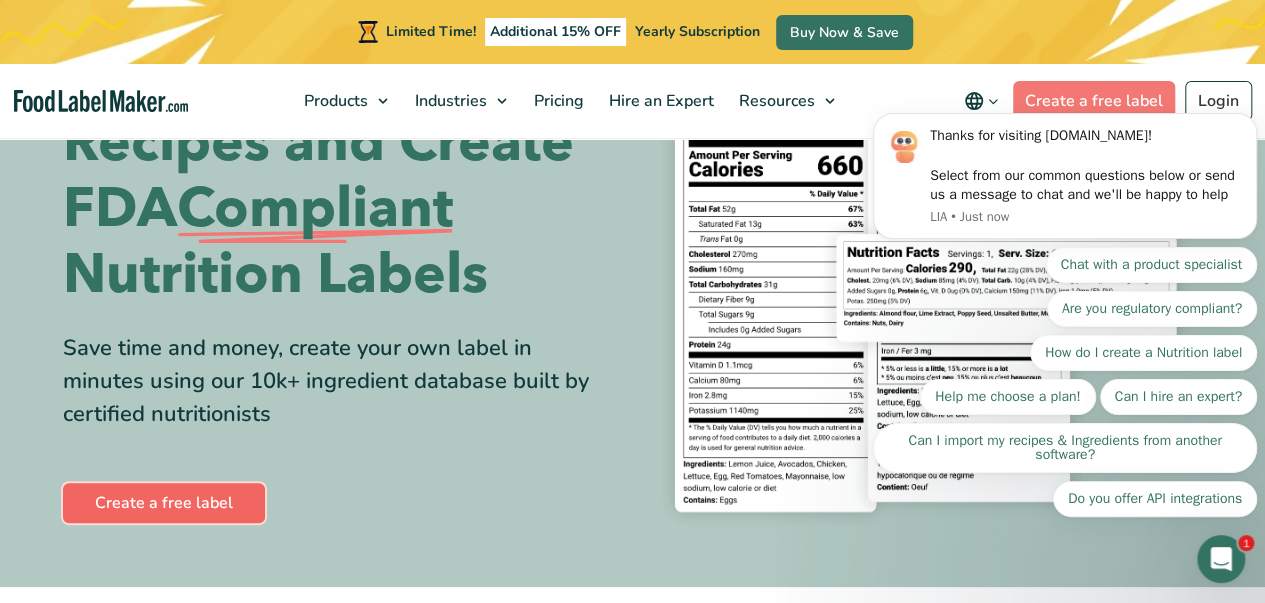 click on "Create a free label" at bounding box center [164, 503] 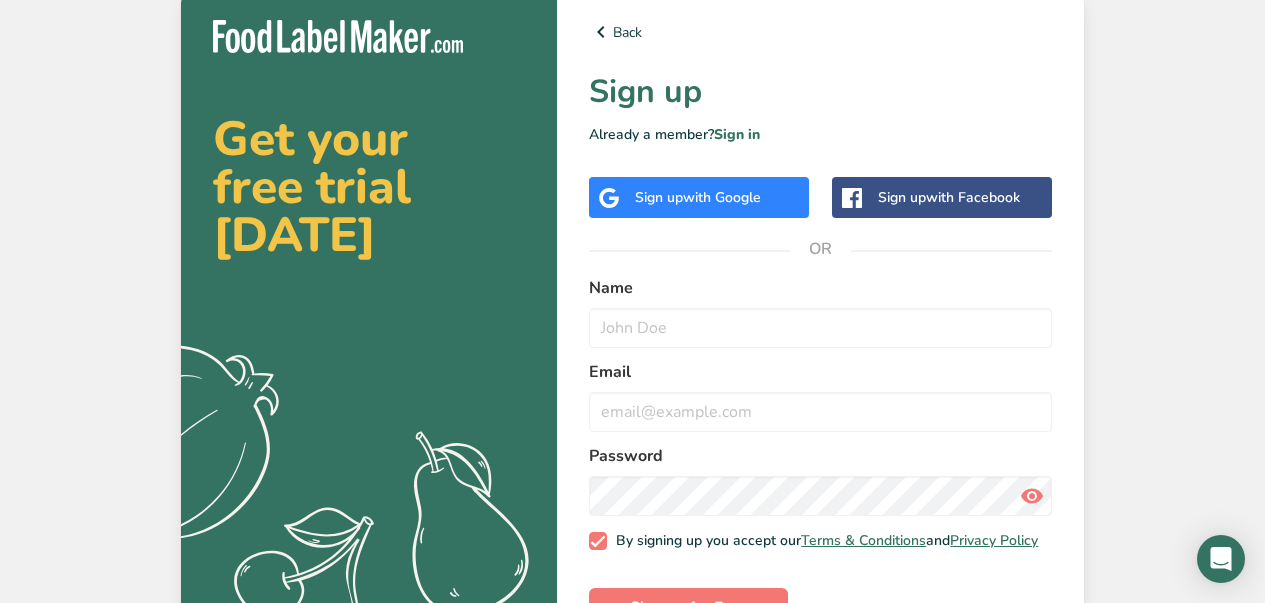 scroll, scrollTop: 0, scrollLeft: 0, axis: both 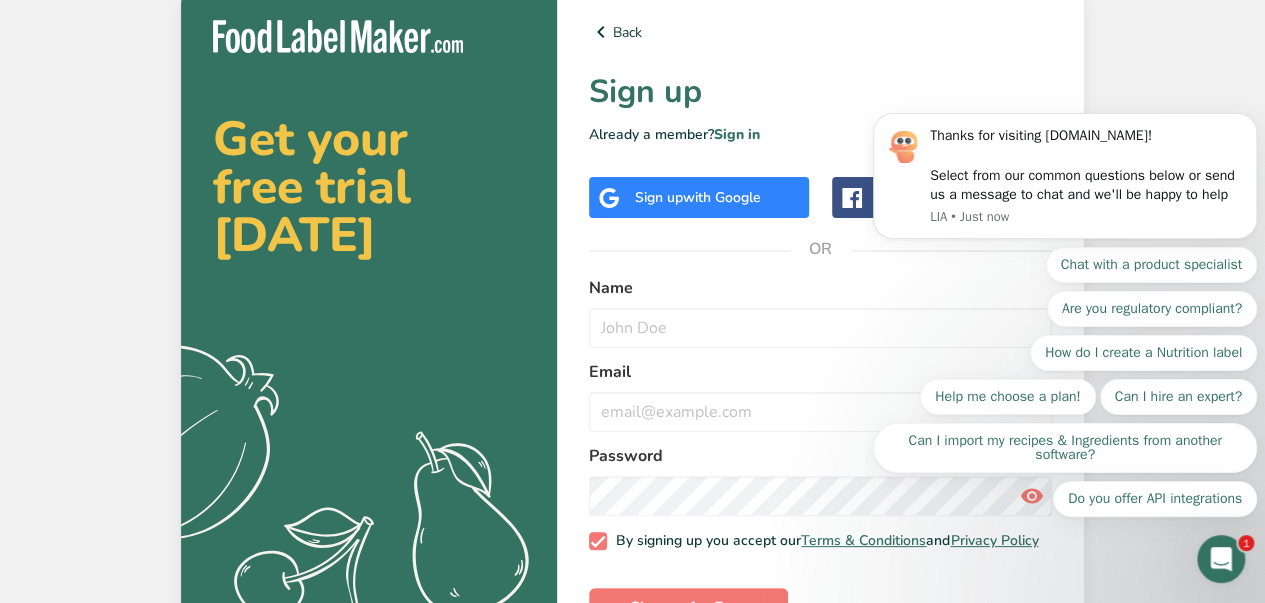 click on "Sign up  with Google" at bounding box center [698, 197] 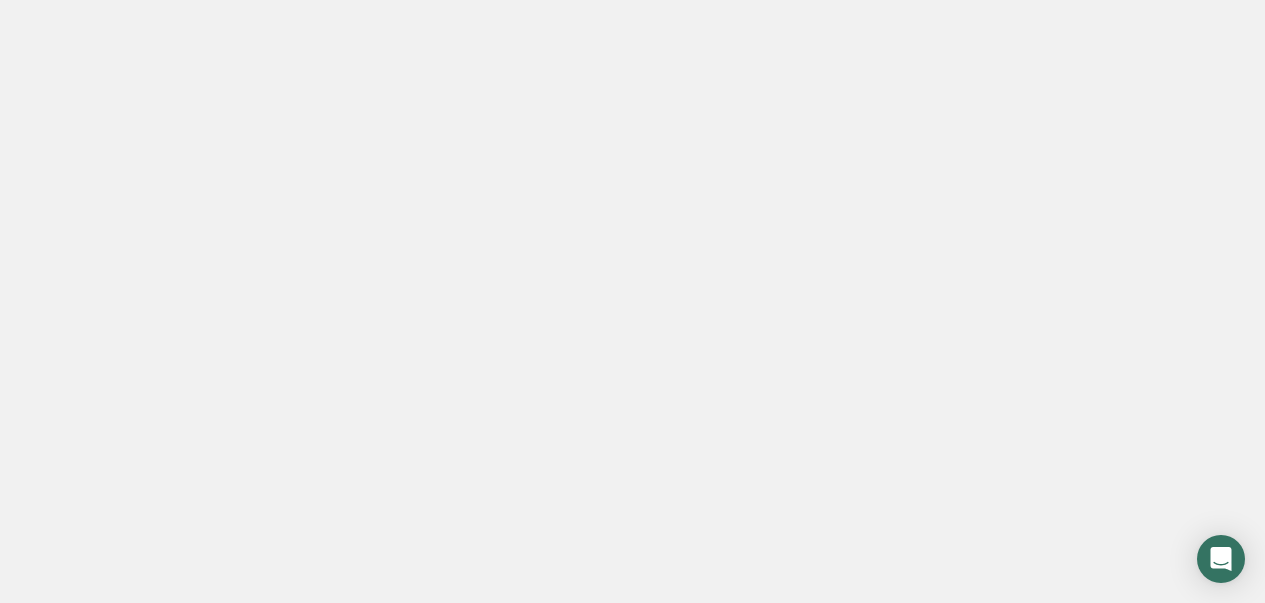 scroll, scrollTop: 0, scrollLeft: 0, axis: both 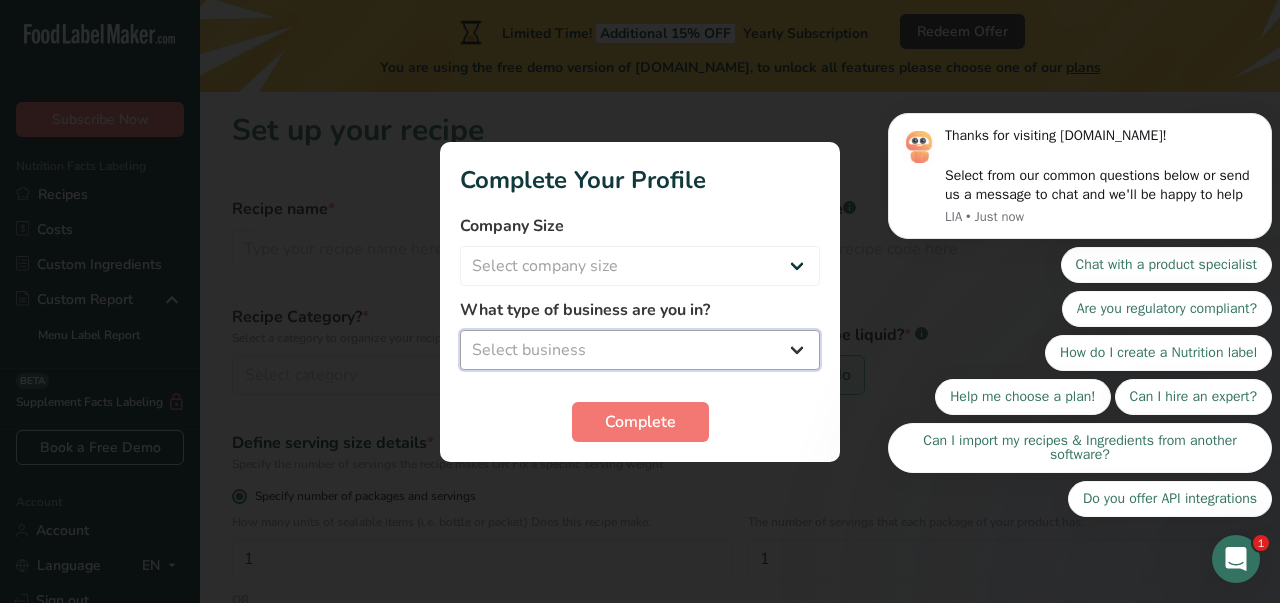 click on "Select business
Packaged Food Manufacturer
Restaurant & Cafe
Bakery
Meal Plans & Catering Company
Nutritionist
Food Blogger
Personal Trainer
Other" at bounding box center (640, 350) 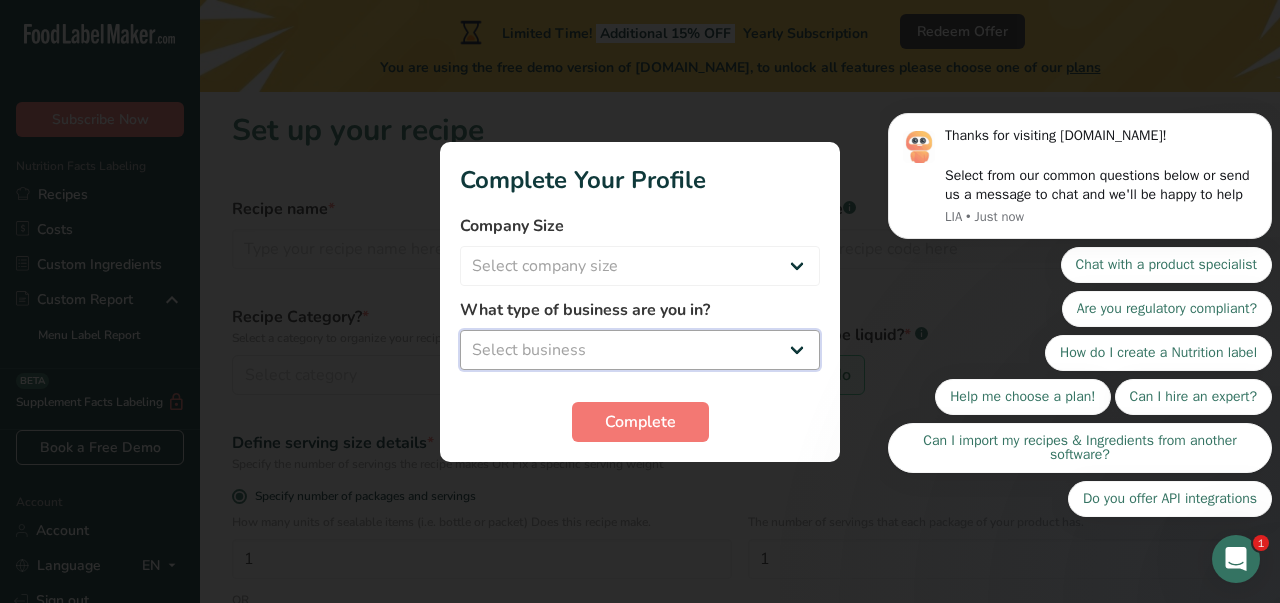 select on "1" 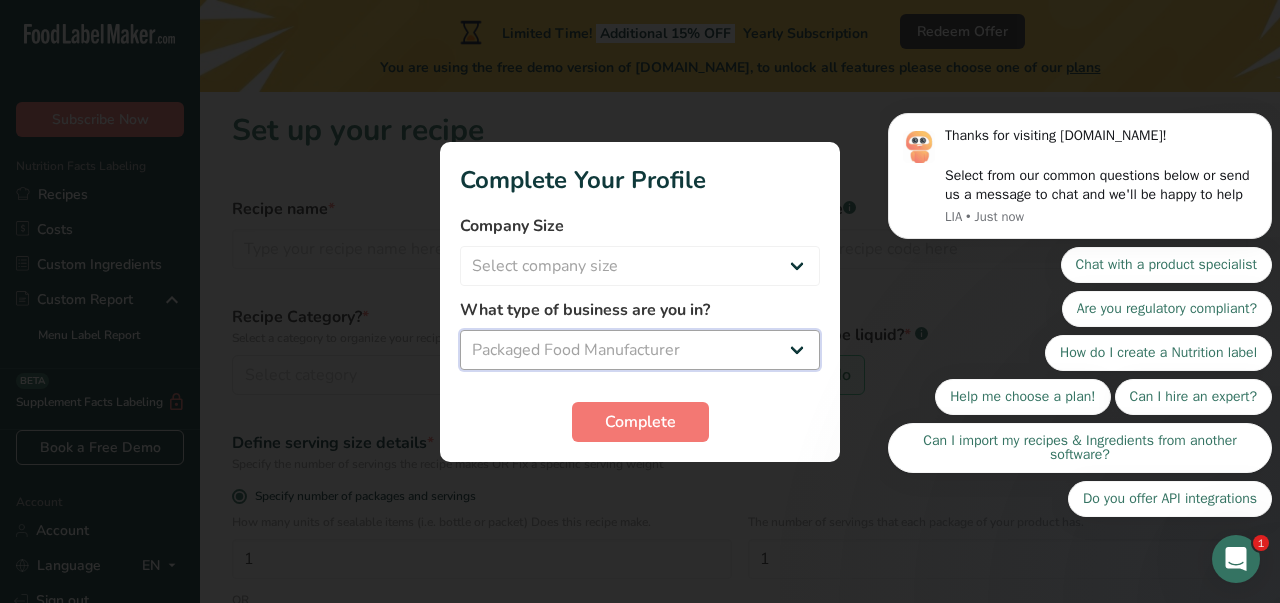 click on "Select business
Packaged Food Manufacturer
Restaurant & Cafe
Bakery
Meal Plans & Catering Company
Nutritionist
Food Blogger
Personal Trainer
Other" at bounding box center [640, 350] 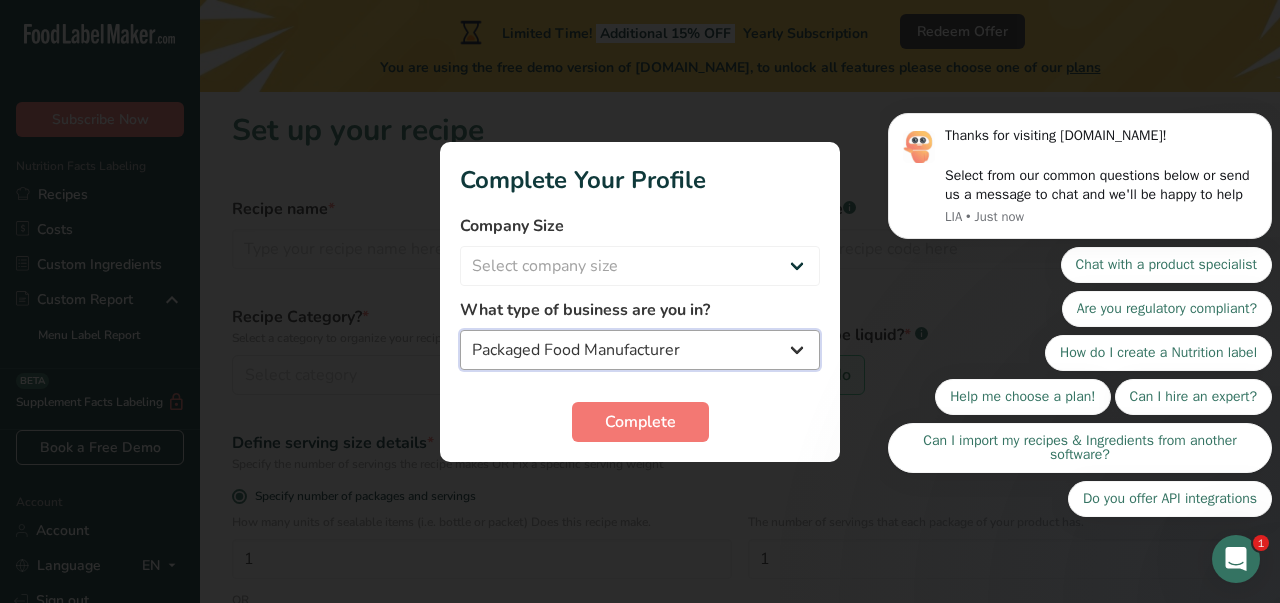 click on "Packaged Food Manufacturer
Restaurant & Cafe
Bakery
Meal Plans & Catering Company
Nutritionist
Food Blogger
Personal Trainer
Other" at bounding box center (640, 350) 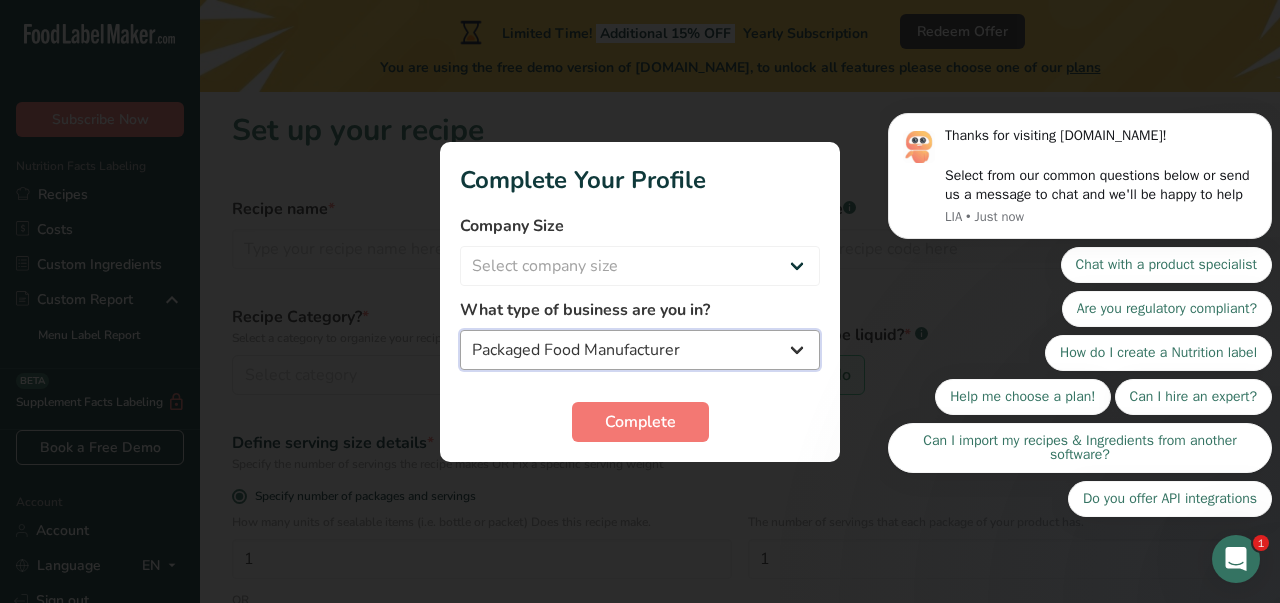 click on "Packaged Food Manufacturer
Restaurant & Cafe
Bakery
Meal Plans & Catering Company
Nutritionist
Food Blogger
Personal Trainer
Other" at bounding box center (640, 350) 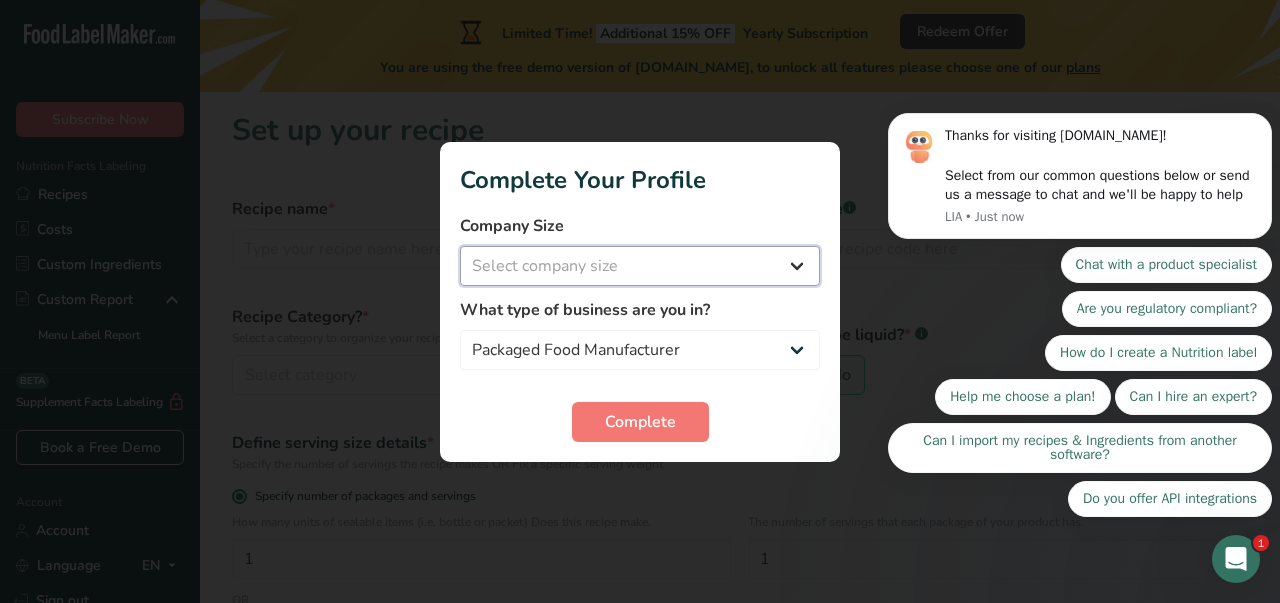 click on "Select company size
Fewer than 10 Employees
10 to 50 Employees
51 to 500 Employees
Over 500 Employees" at bounding box center [640, 266] 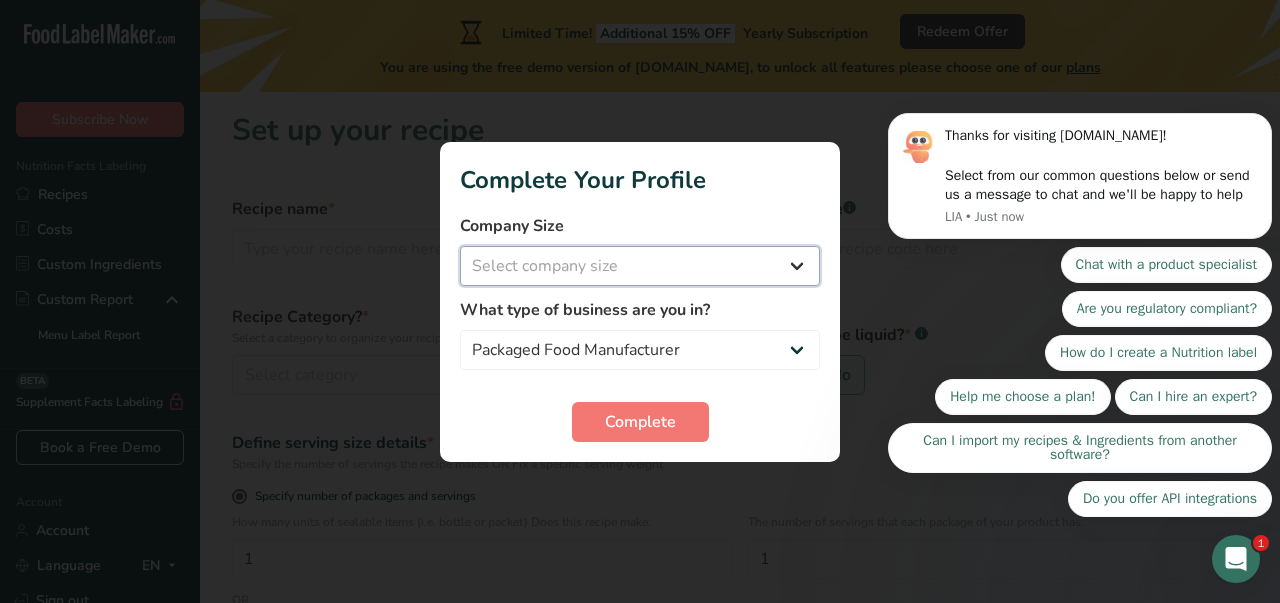 select on "1" 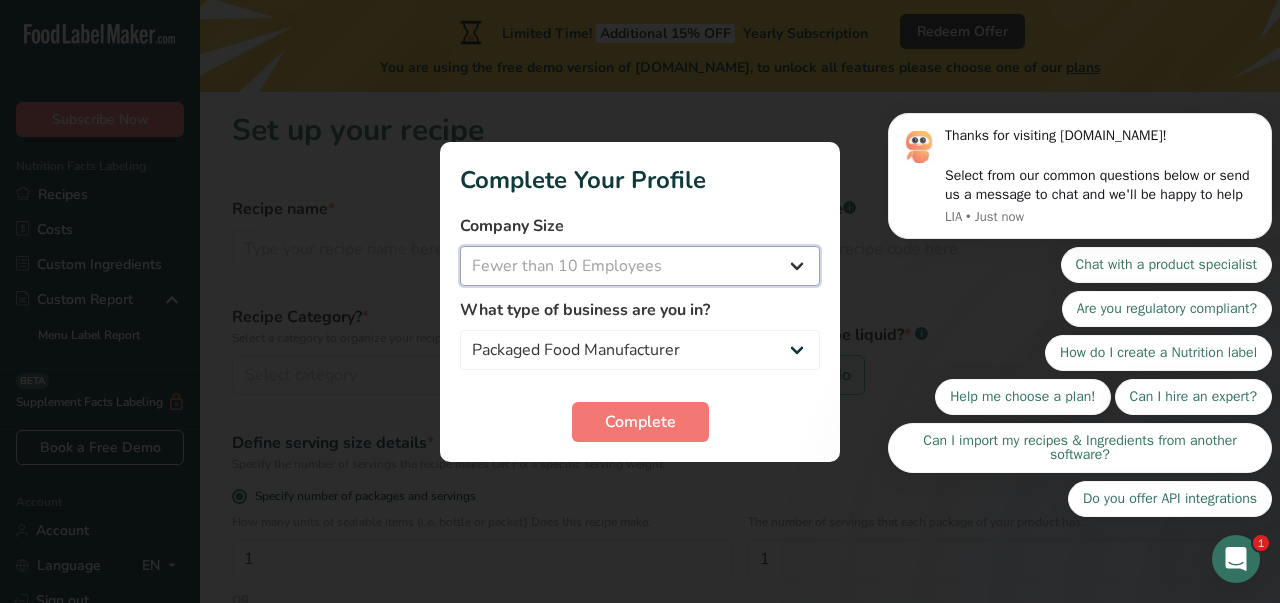 click on "Select company size
Fewer than 10 Employees
10 to 50 Employees
51 to 500 Employees
Over 500 Employees" at bounding box center (640, 266) 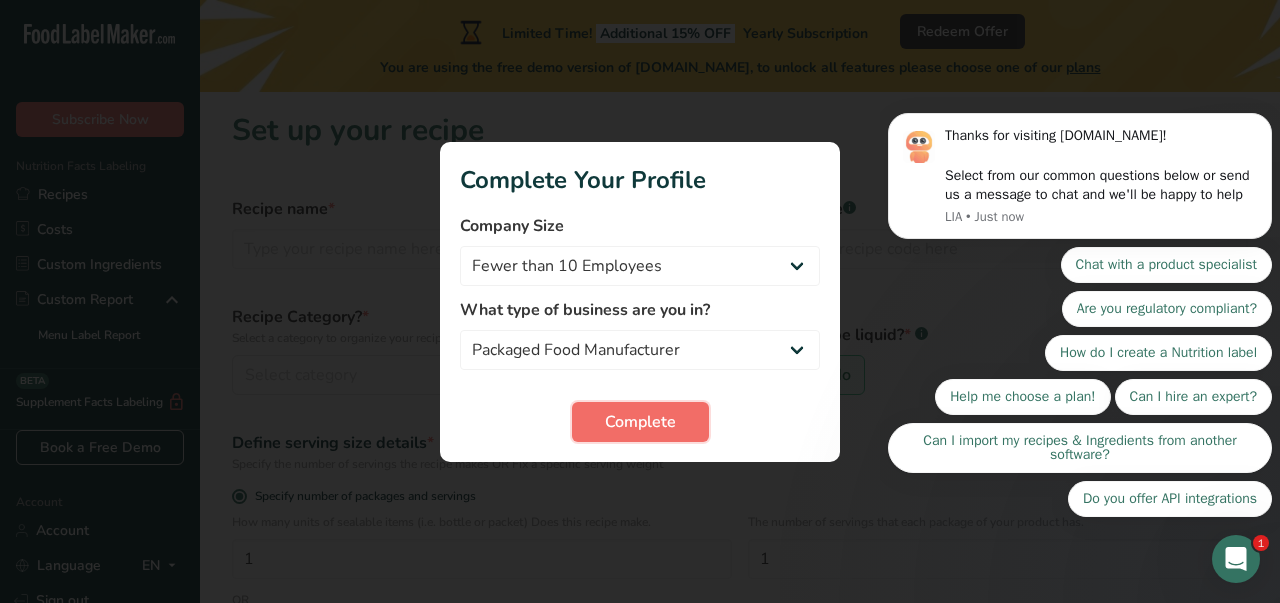click on "Complete" at bounding box center [640, 422] 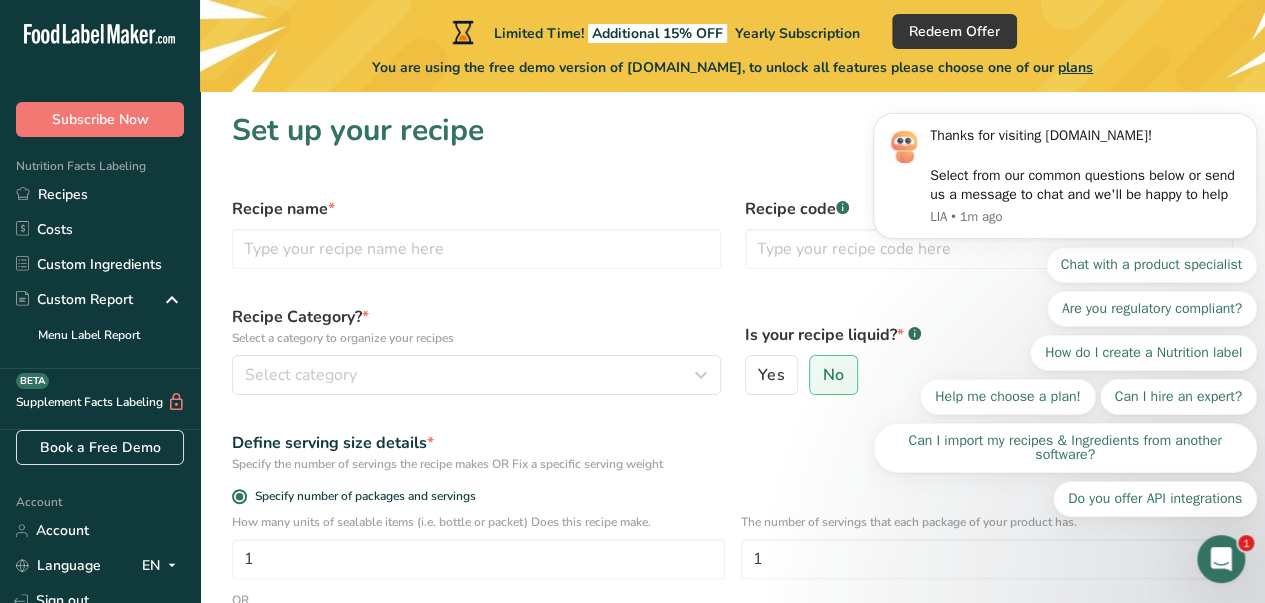 click 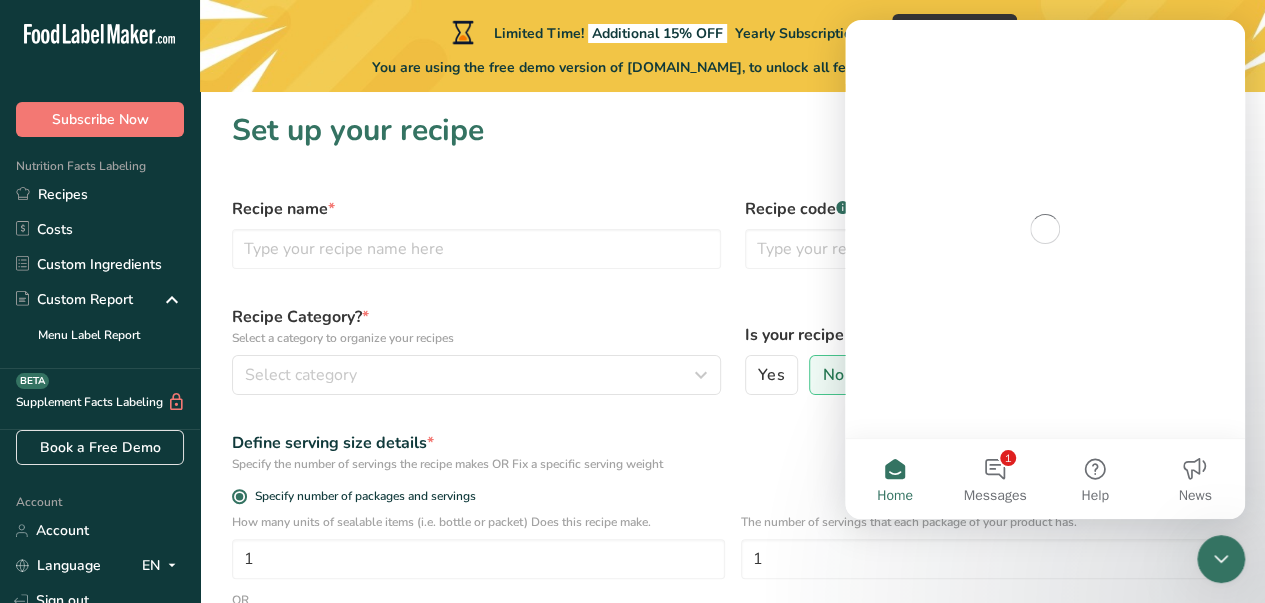 scroll, scrollTop: 0, scrollLeft: 0, axis: both 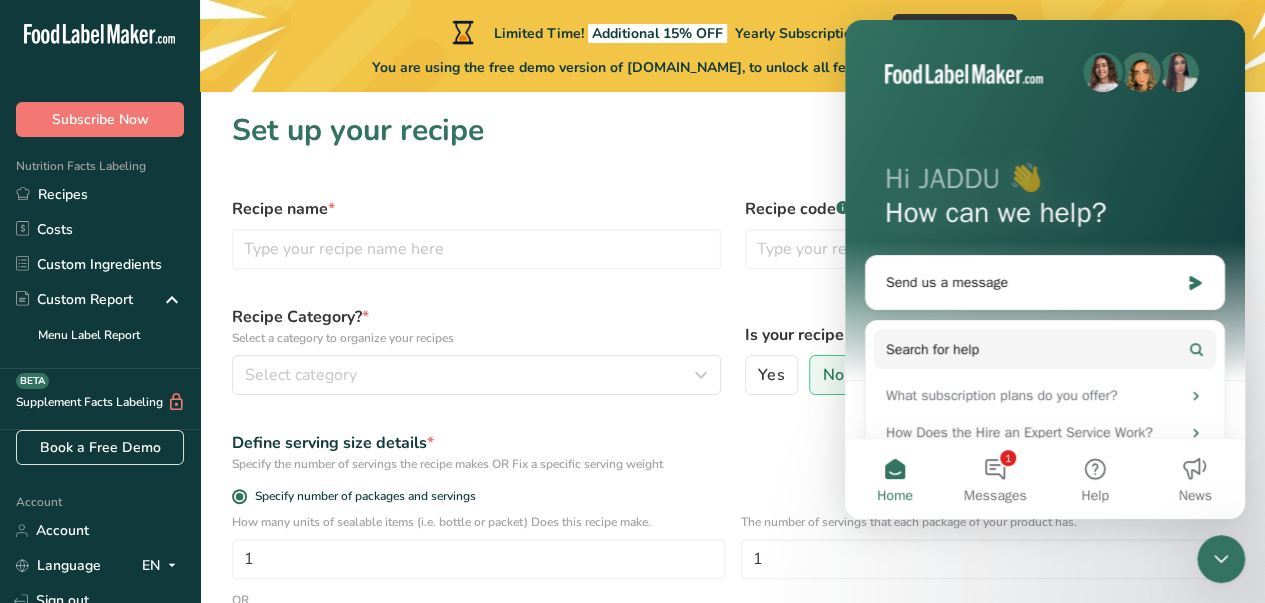 click on "Set up your recipe" at bounding box center (732, 130) 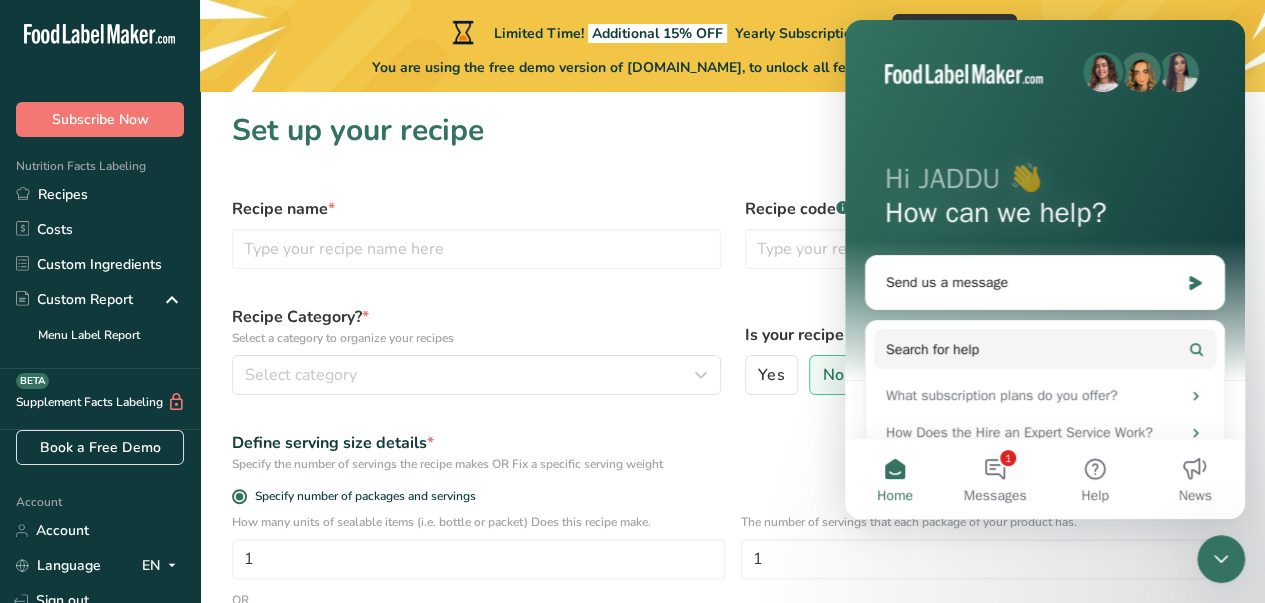 click at bounding box center [1221, 559] 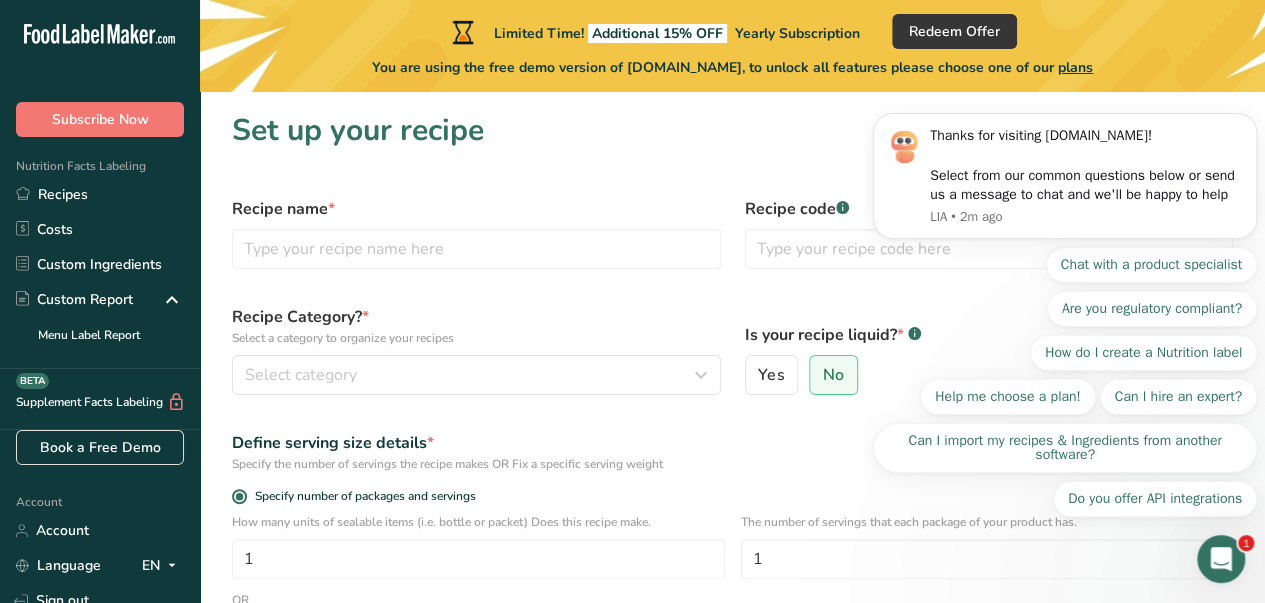 scroll, scrollTop: 0, scrollLeft: 0, axis: both 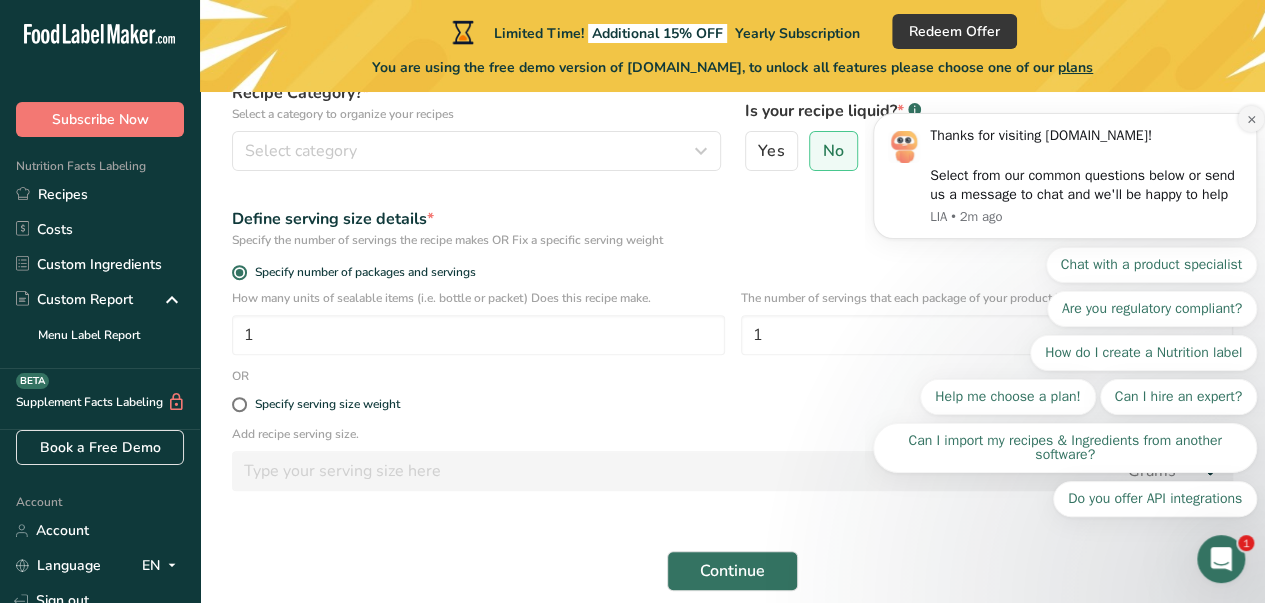 click 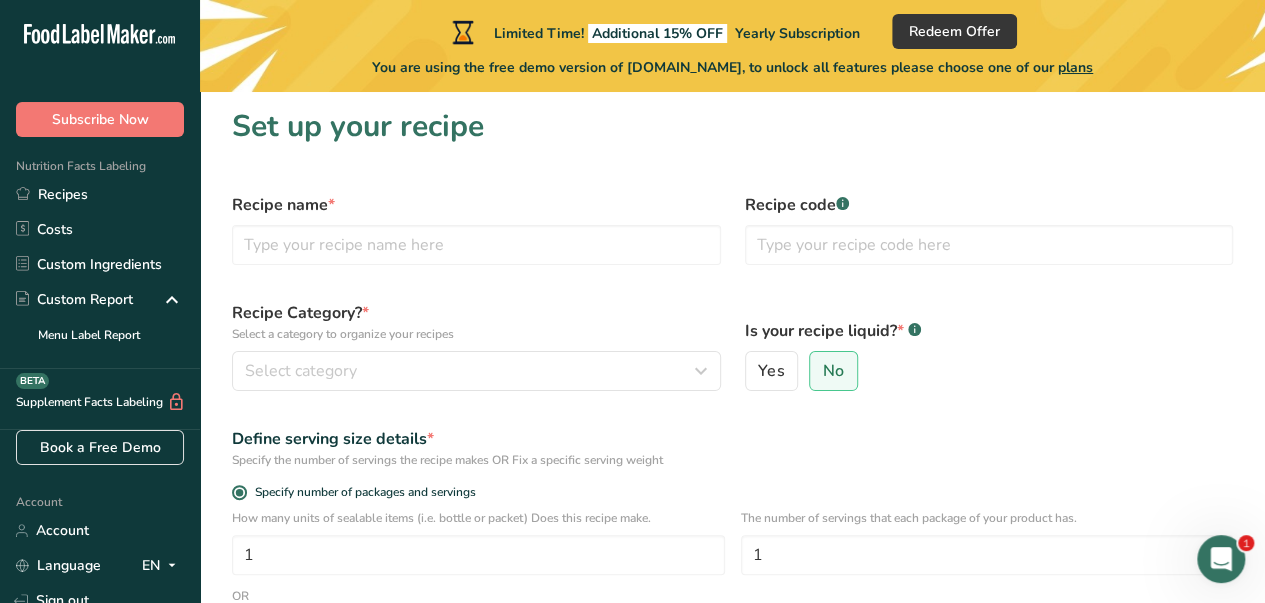 scroll, scrollTop: 3, scrollLeft: 0, axis: vertical 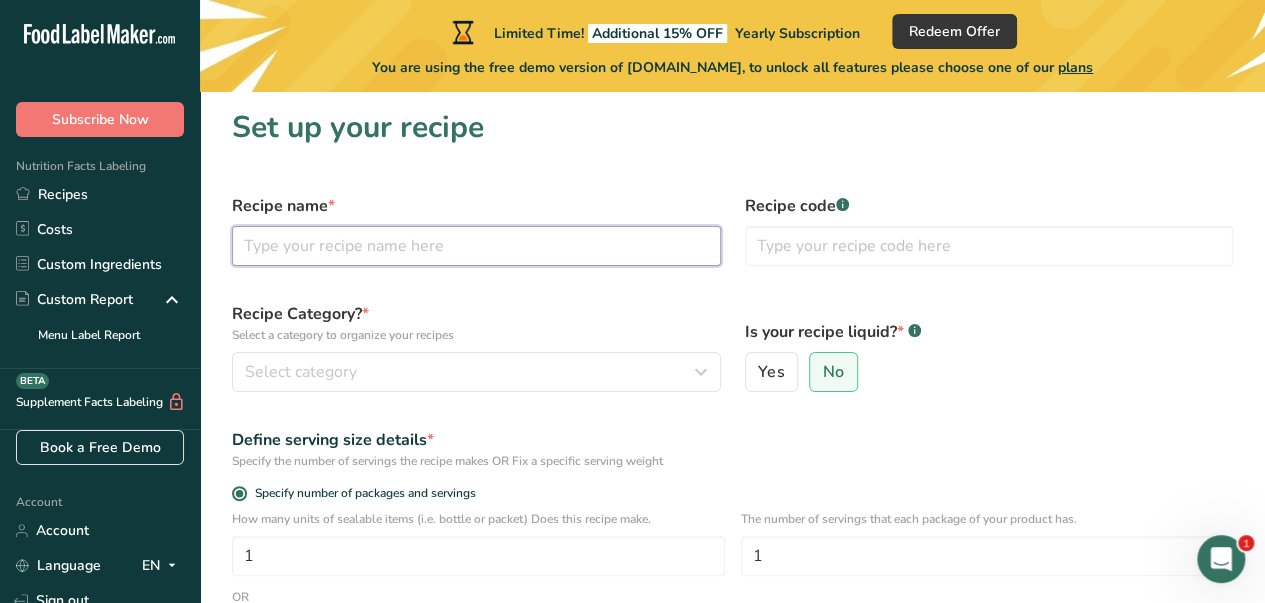 click at bounding box center [476, 246] 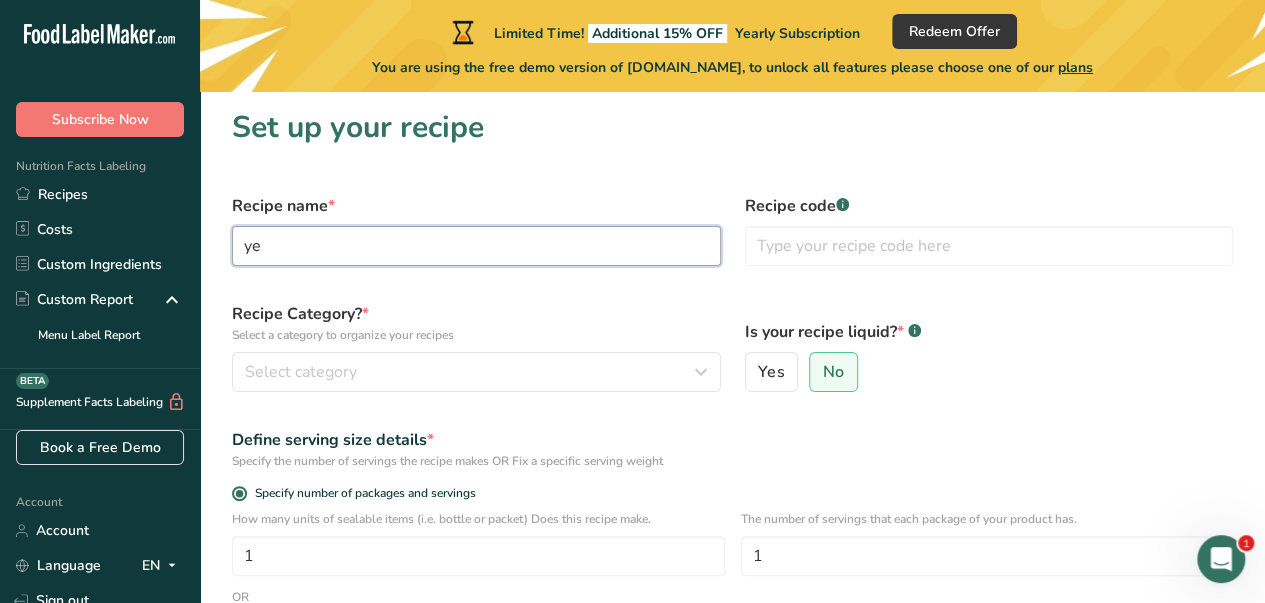 type on "y" 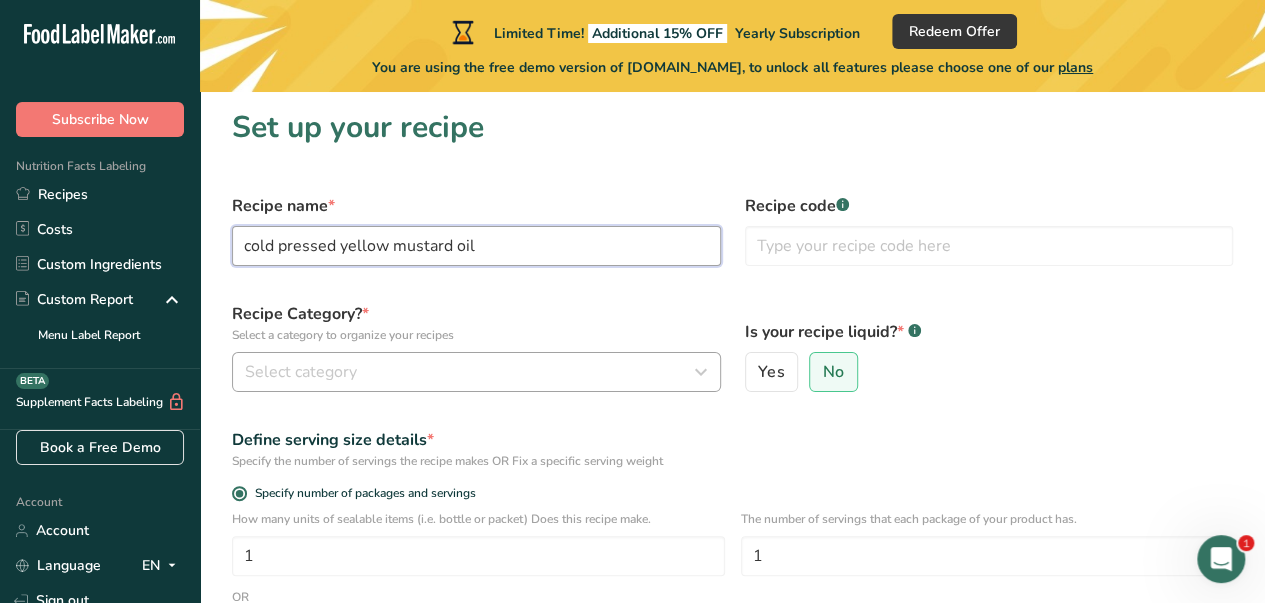 type on "cold pressed yellow mustard oil" 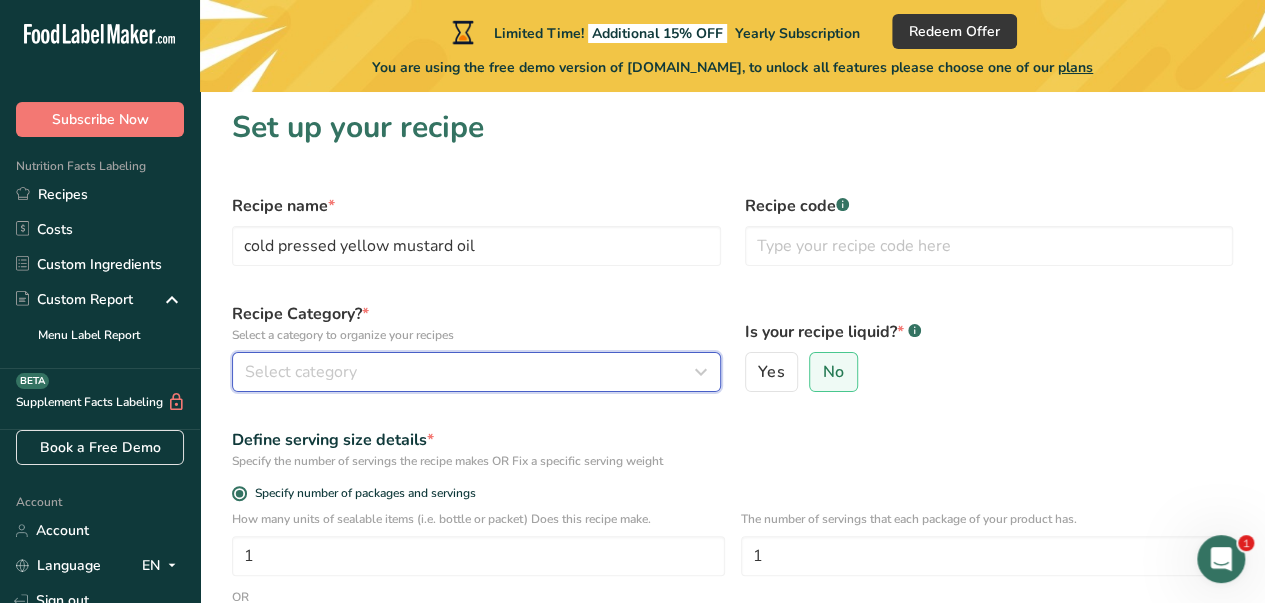 click on "Select category" at bounding box center (301, 372) 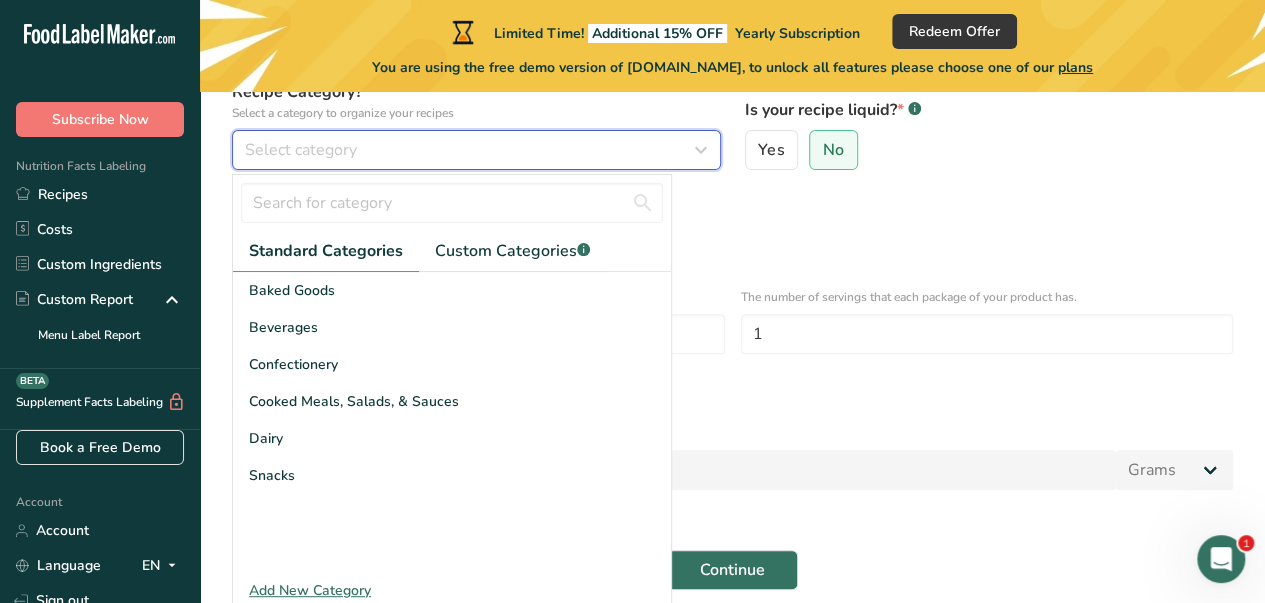 scroll, scrollTop: 226, scrollLeft: 0, axis: vertical 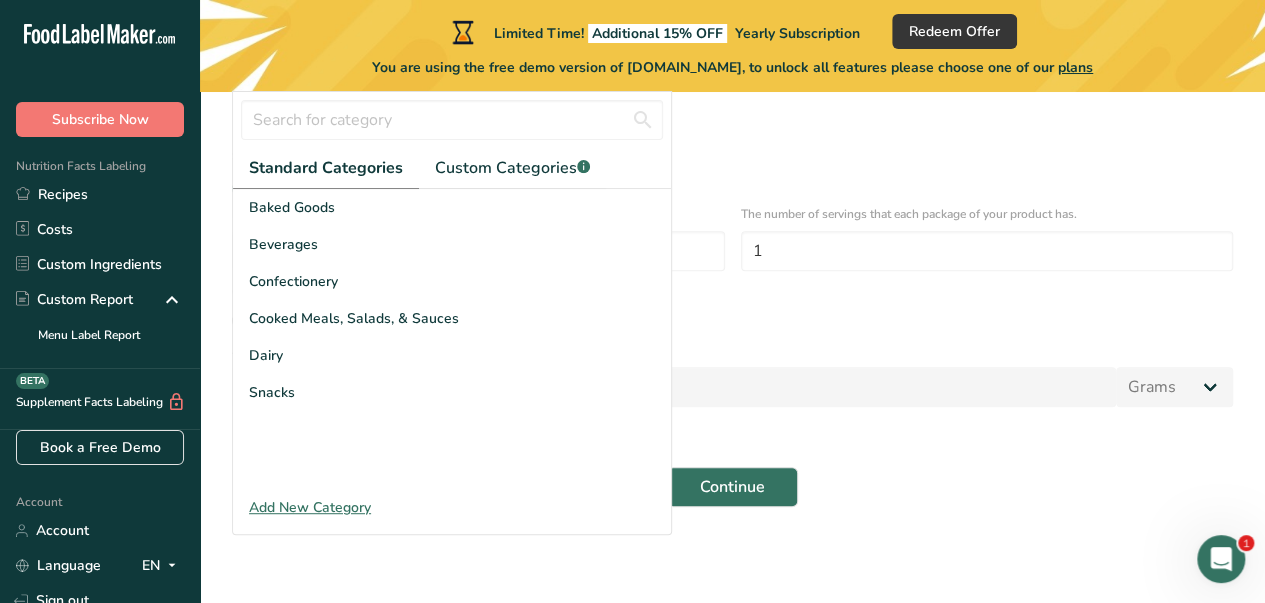 click on "Add New Category" at bounding box center (452, 507) 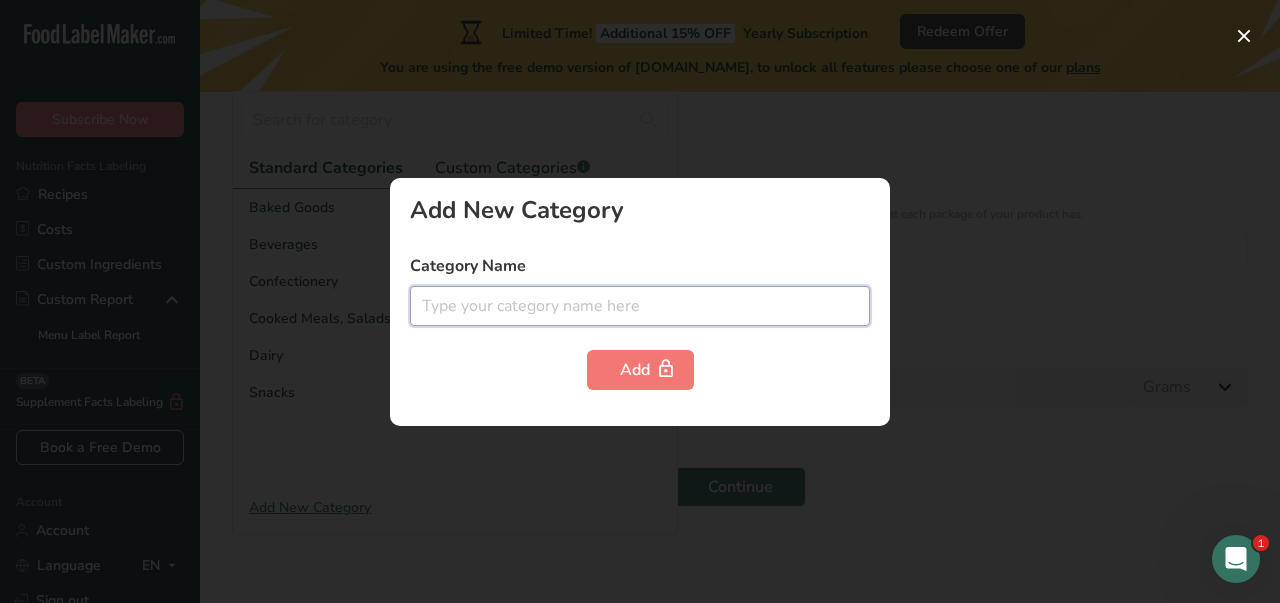click at bounding box center [640, 306] 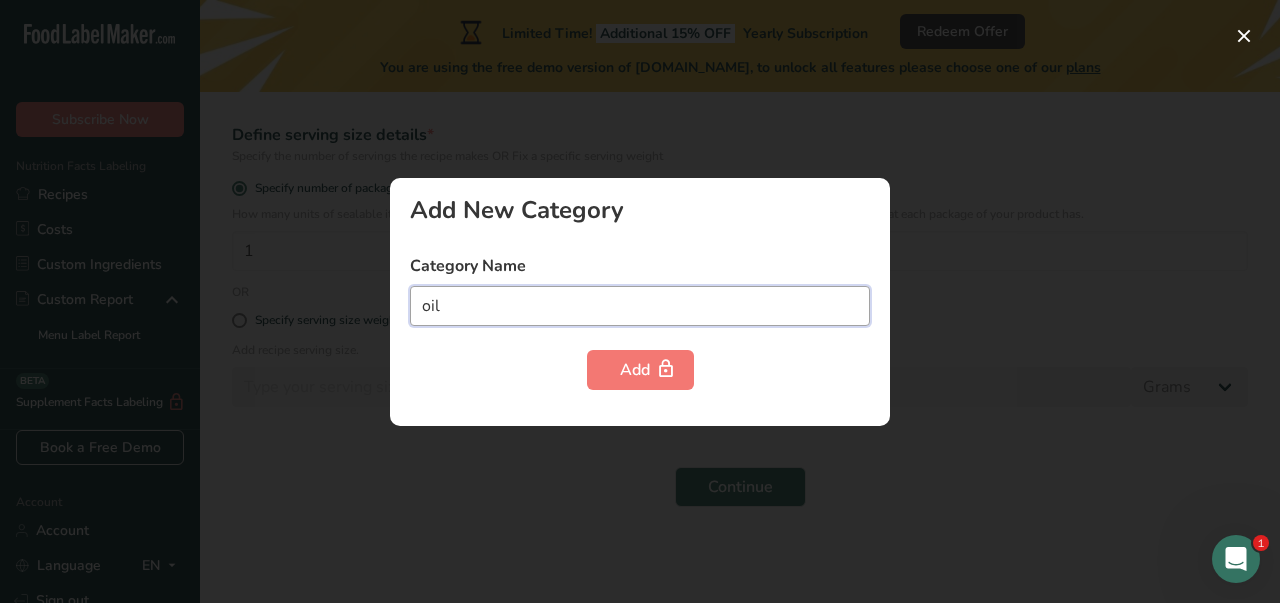 type on "oil" 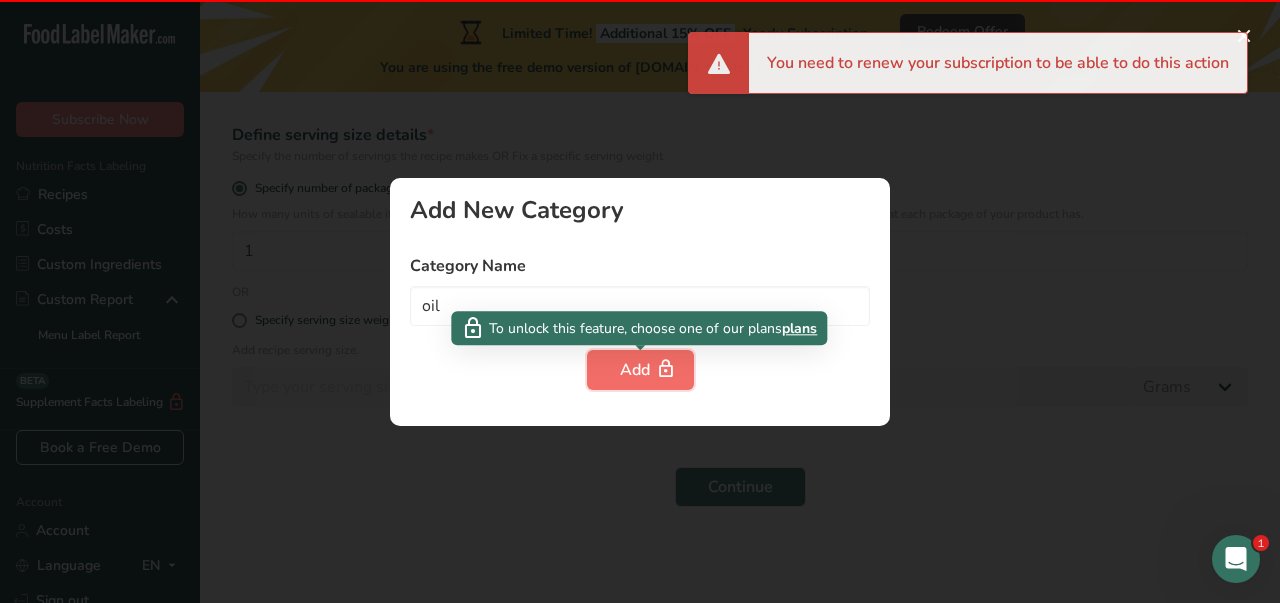 click on "Add" at bounding box center (640, 370) 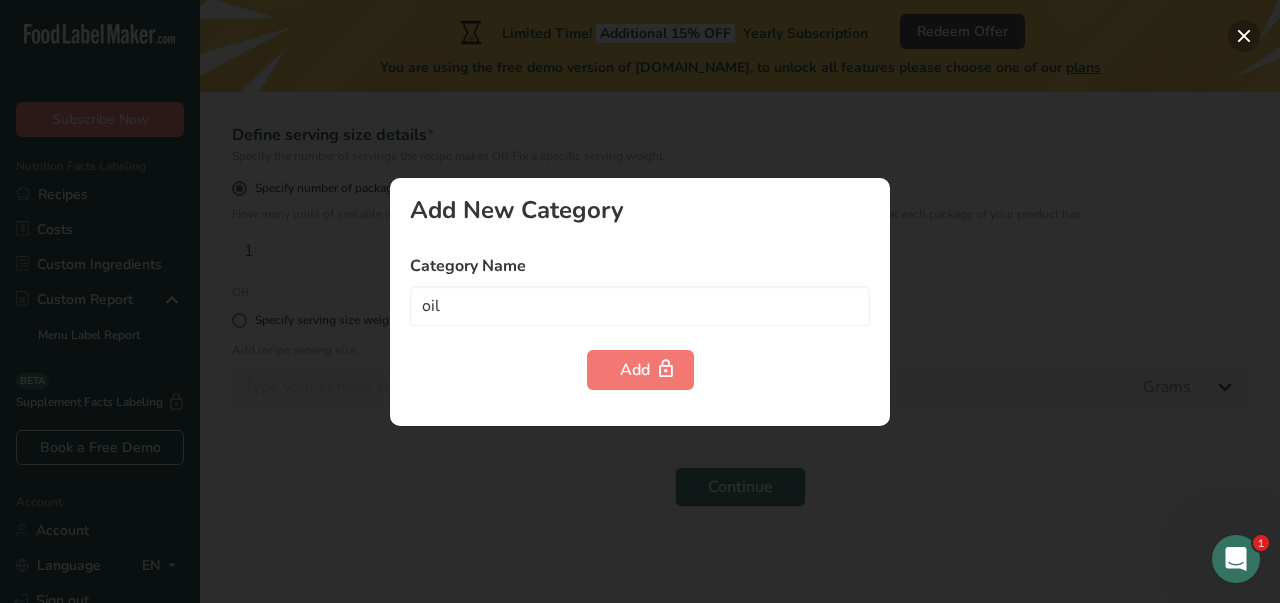 click at bounding box center (1244, 36) 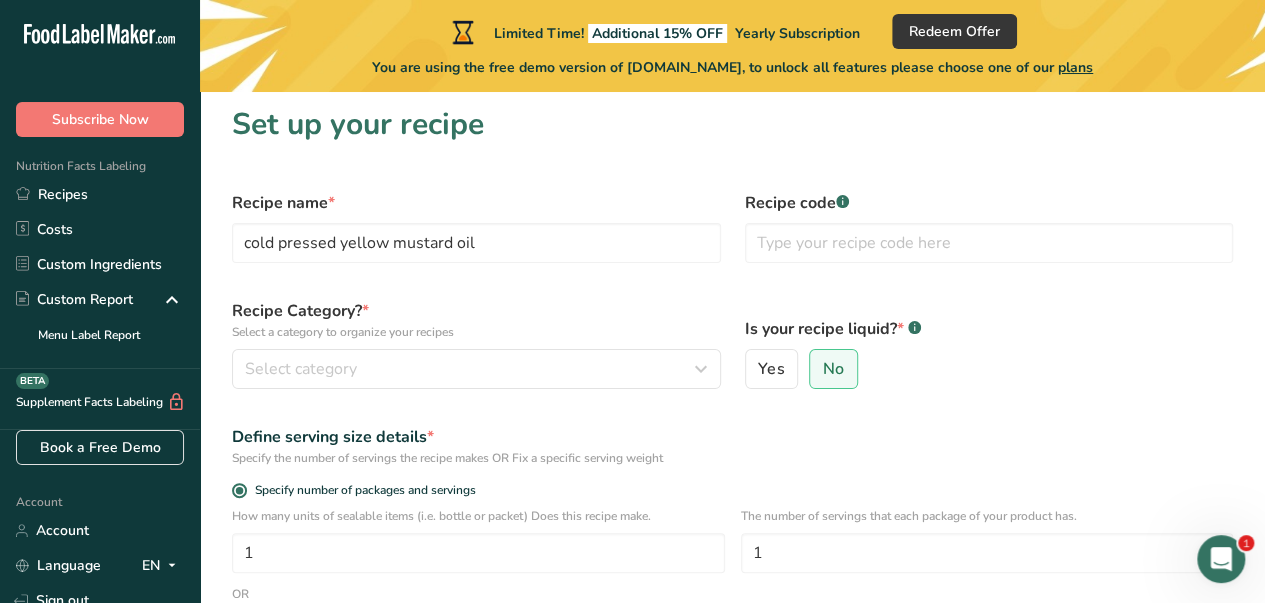 scroll, scrollTop: 0, scrollLeft: 0, axis: both 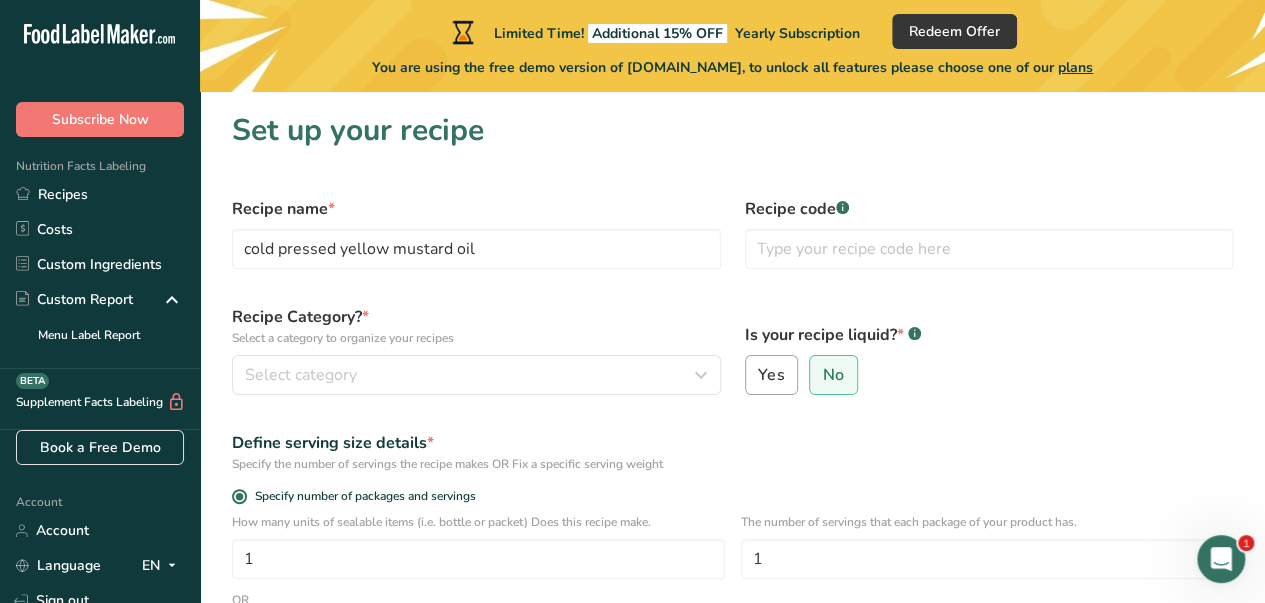 click on "Yes" at bounding box center [772, 375] 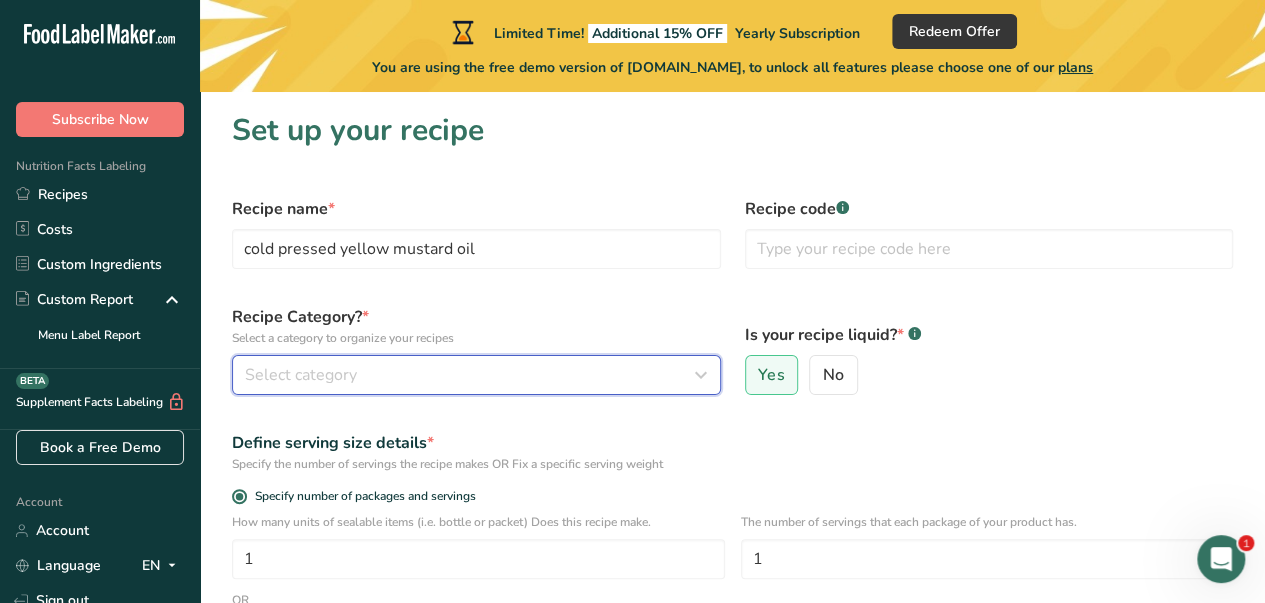 click at bounding box center [701, 375] 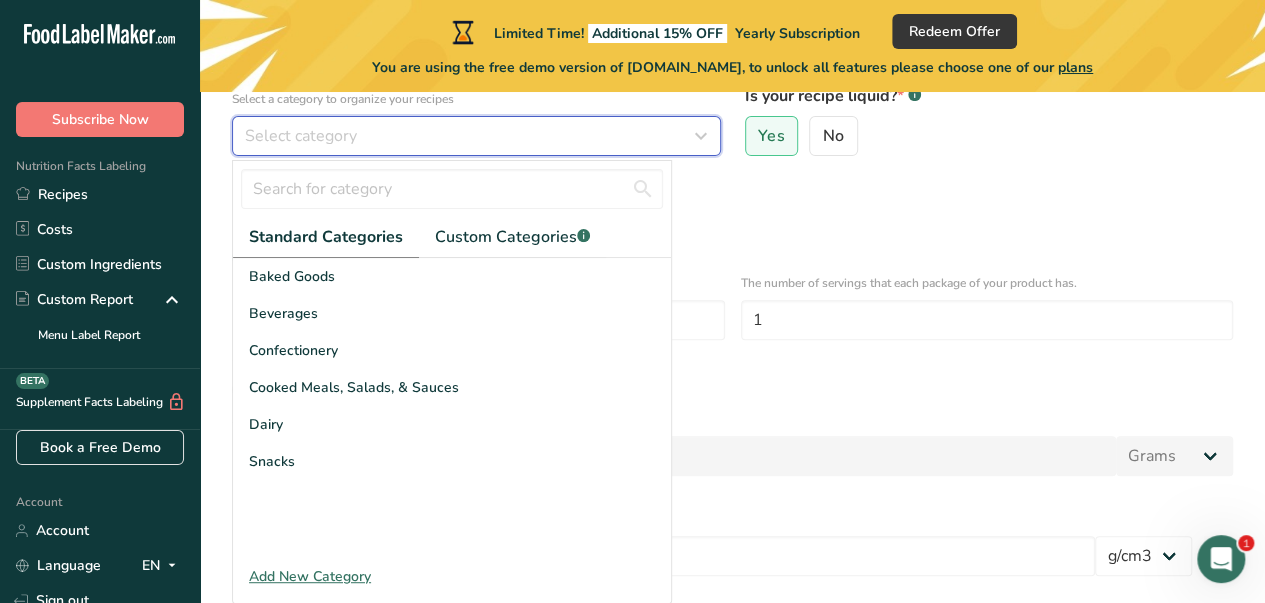 scroll, scrollTop: 243, scrollLeft: 0, axis: vertical 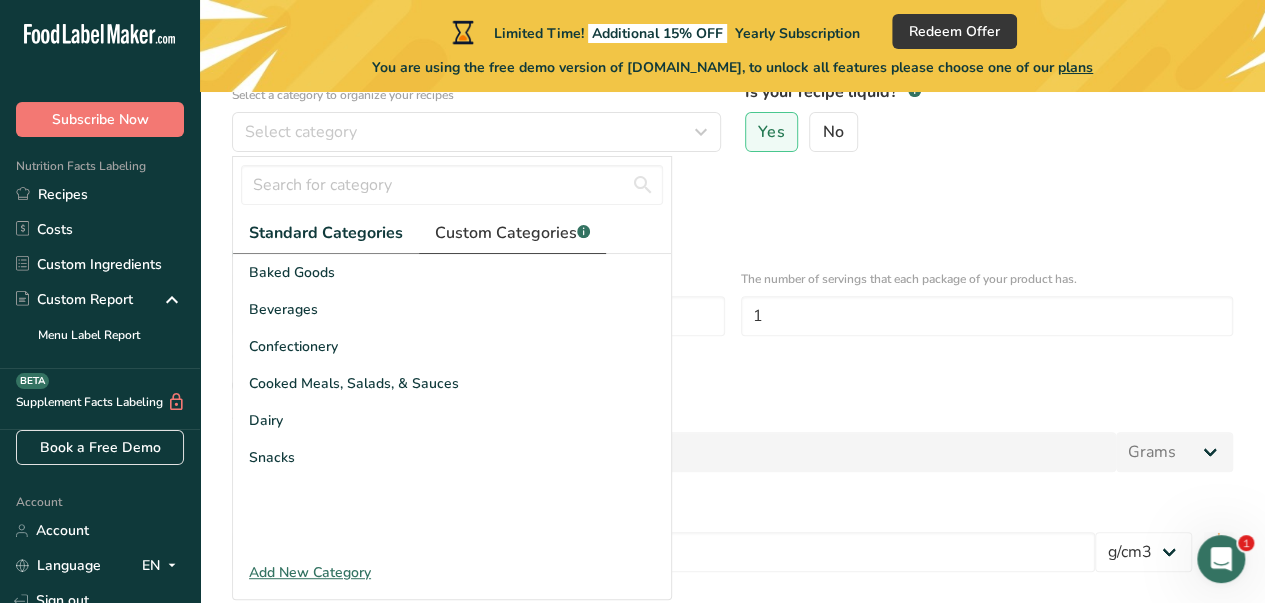 click on "Custom Categories
.a-a{fill:#347362;}.b-a{fill:#fff;}" at bounding box center (512, 233) 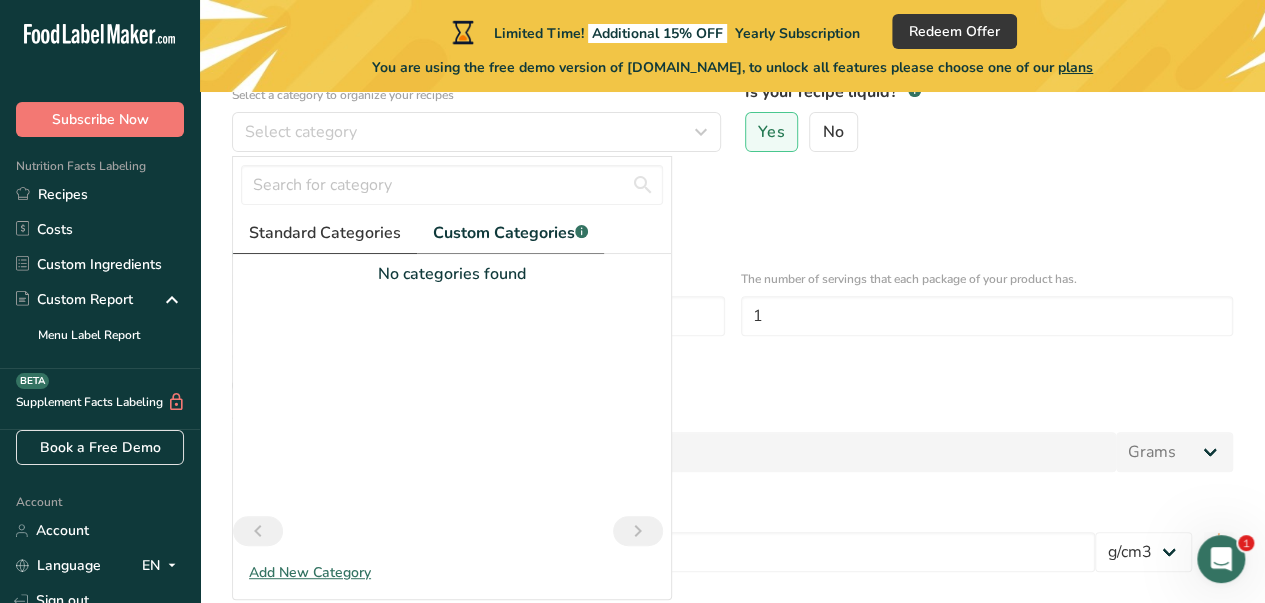 click on "Standard Categories" at bounding box center (325, 233) 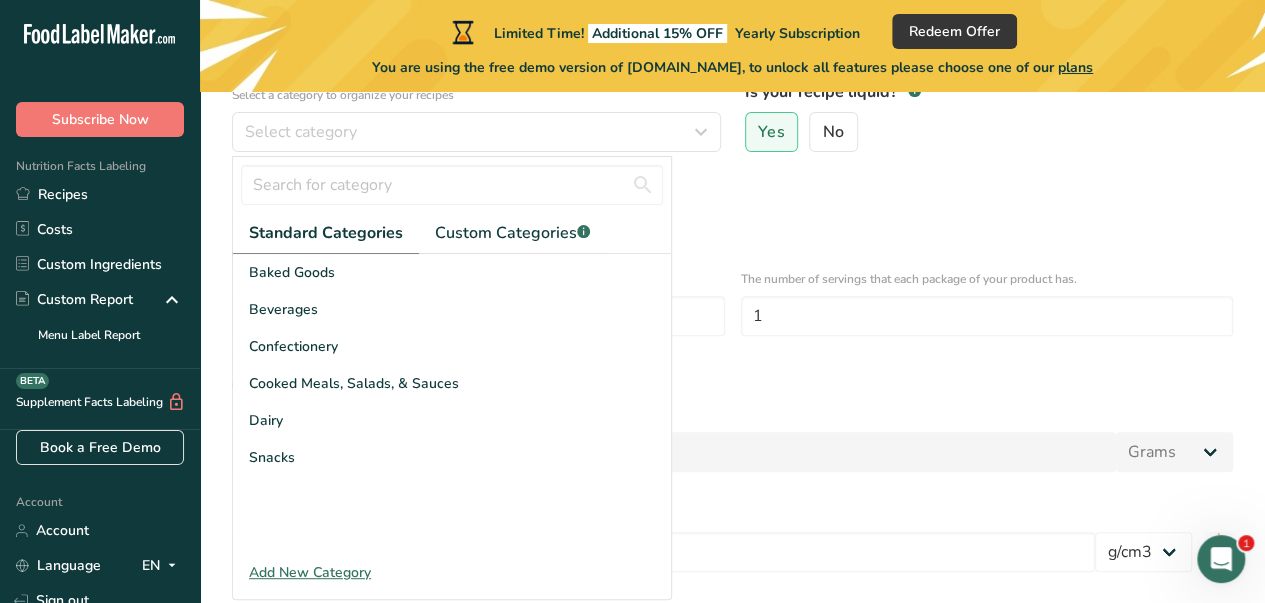 click on "Specify the number of servings the recipe makes OR Fix a specific serving weight" at bounding box center [732, 221] 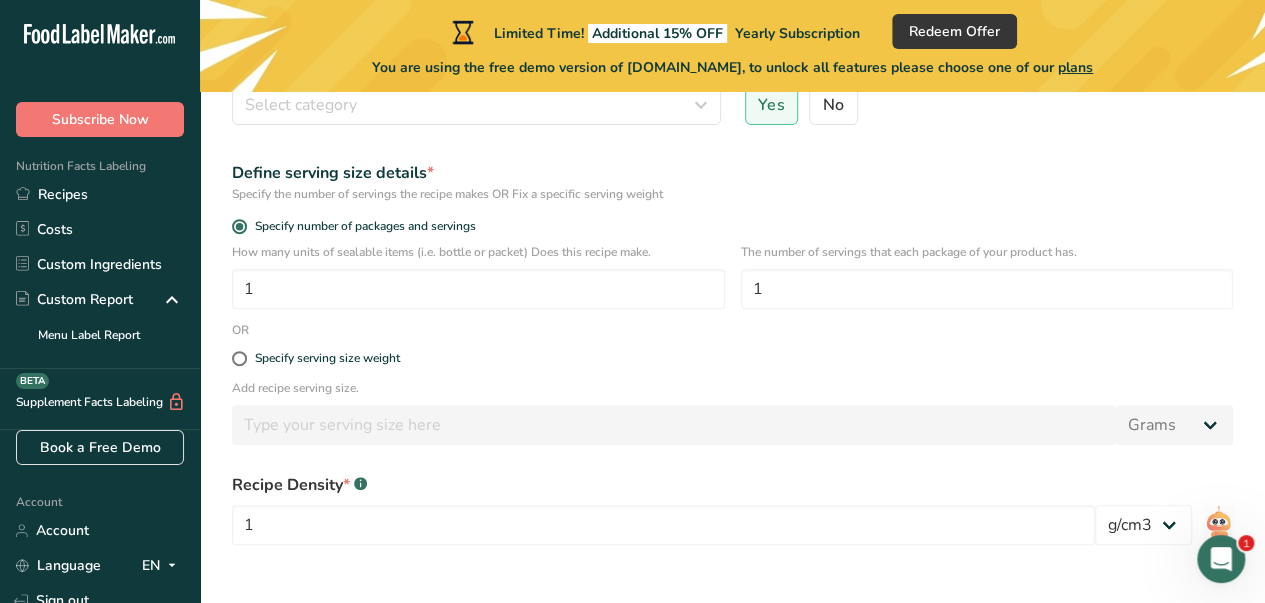 scroll, scrollTop: 285, scrollLeft: 0, axis: vertical 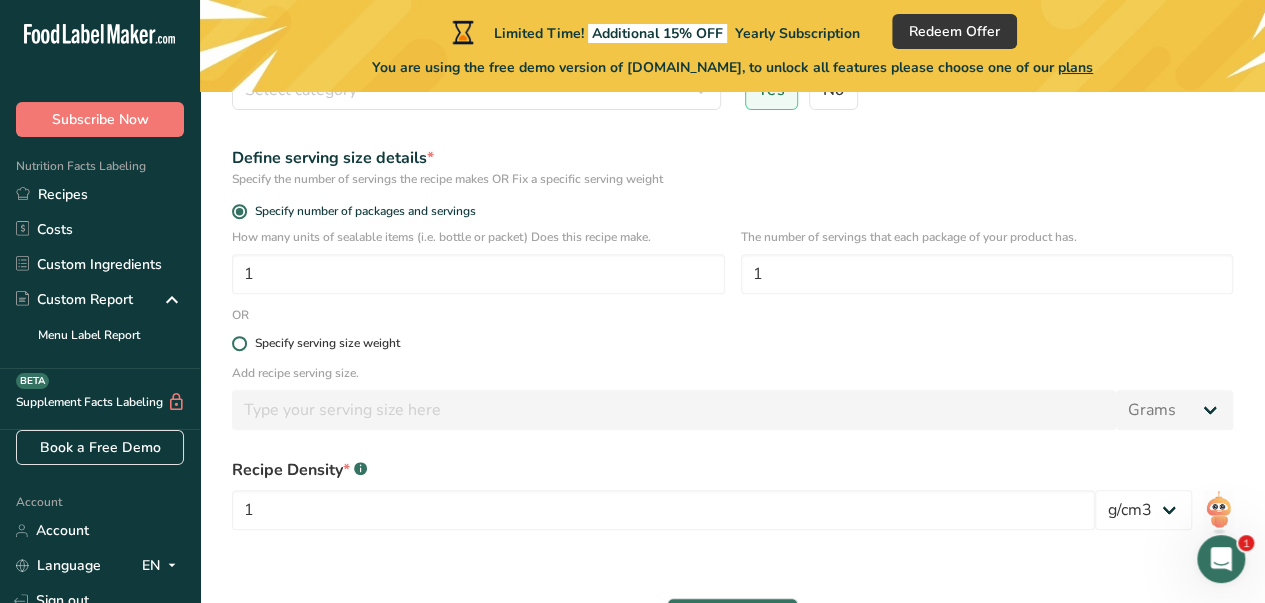 click at bounding box center [239, 343] 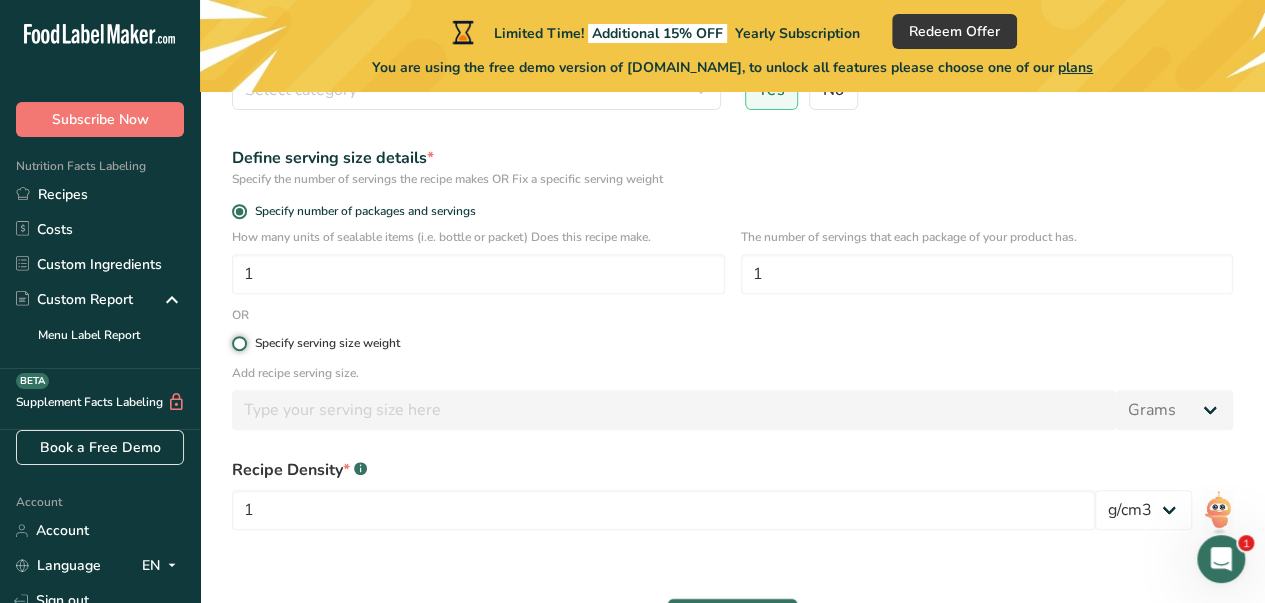 click on "Specify serving size weight" at bounding box center [238, 343] 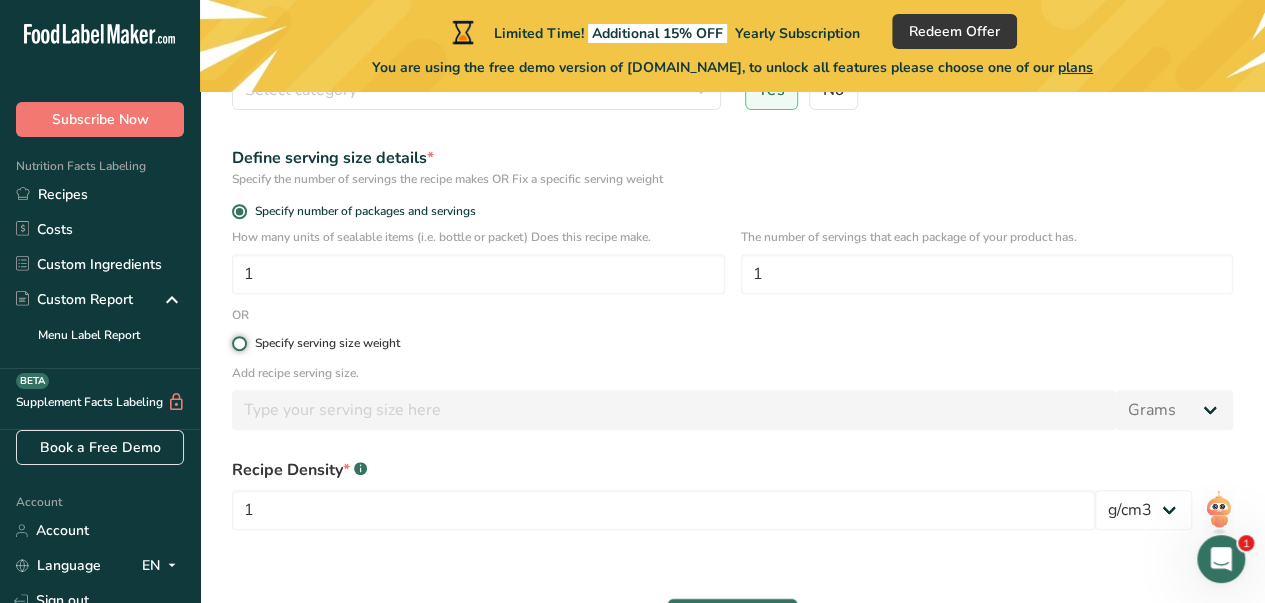 radio on "true" 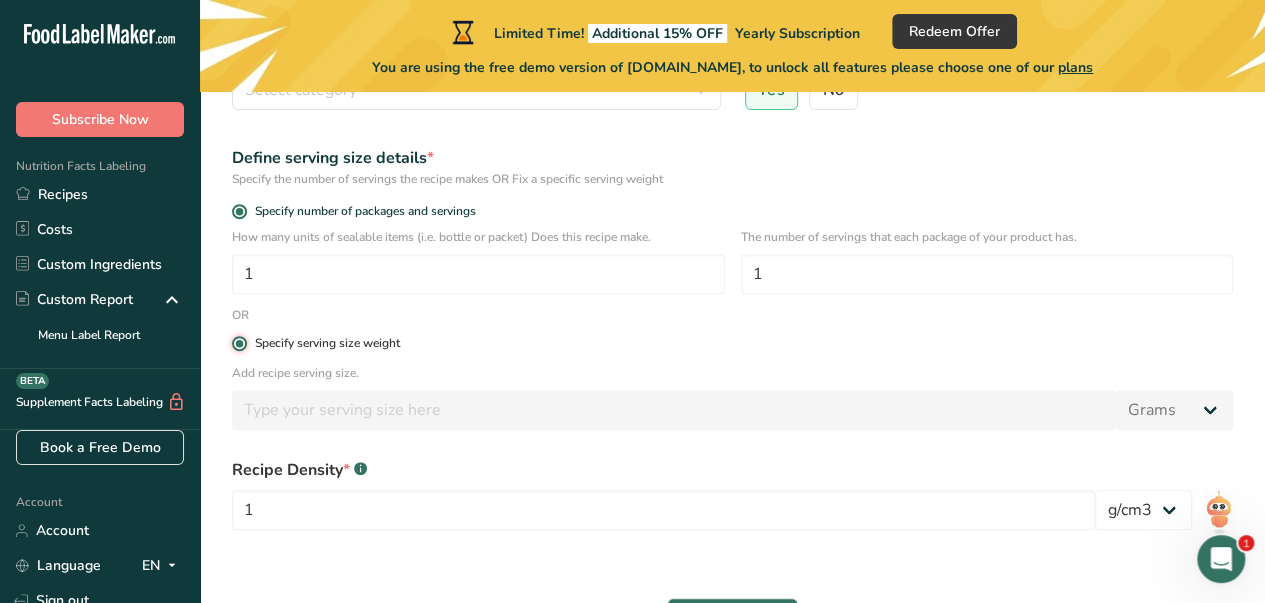 radio on "false" 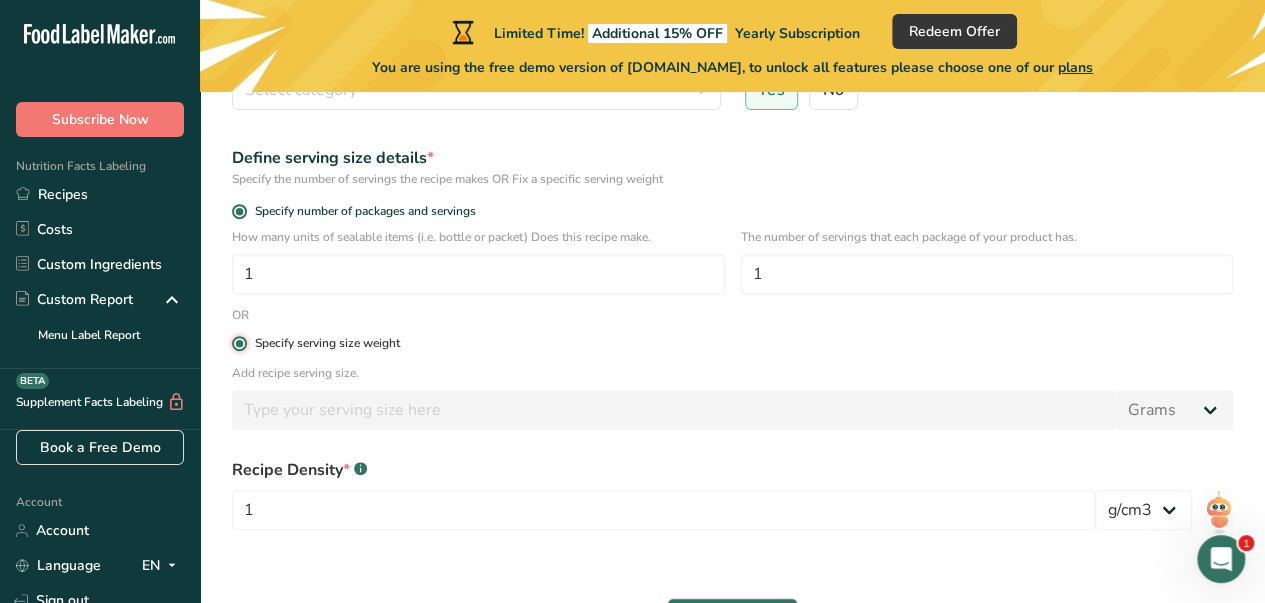 type 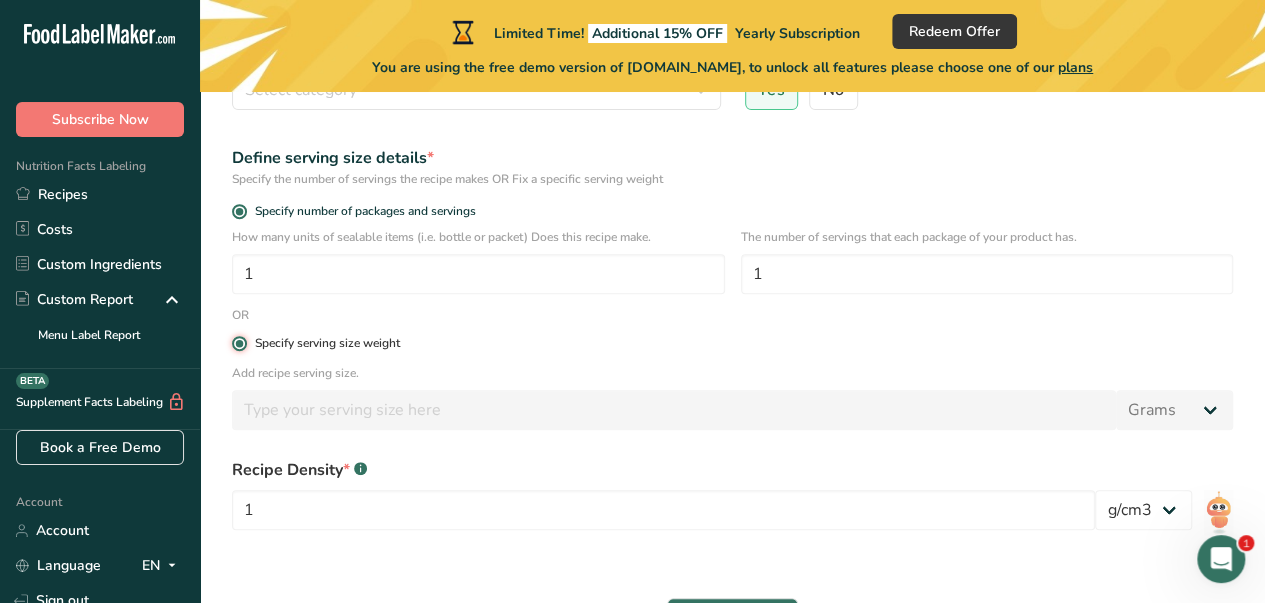 type 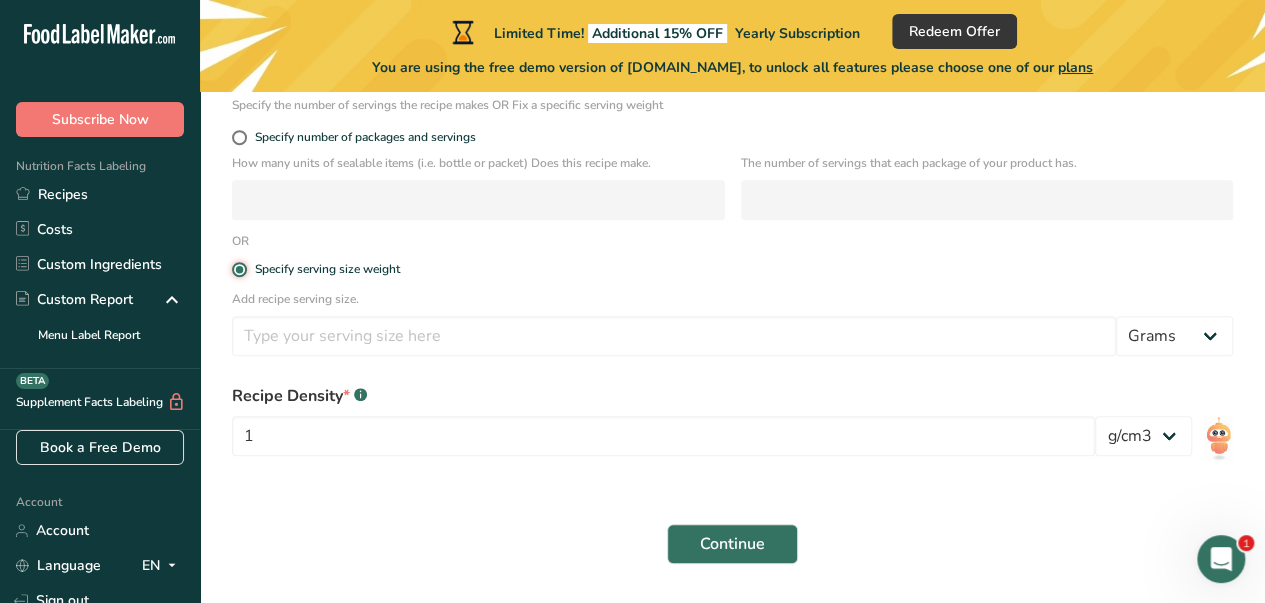 scroll, scrollTop: 361, scrollLeft: 0, axis: vertical 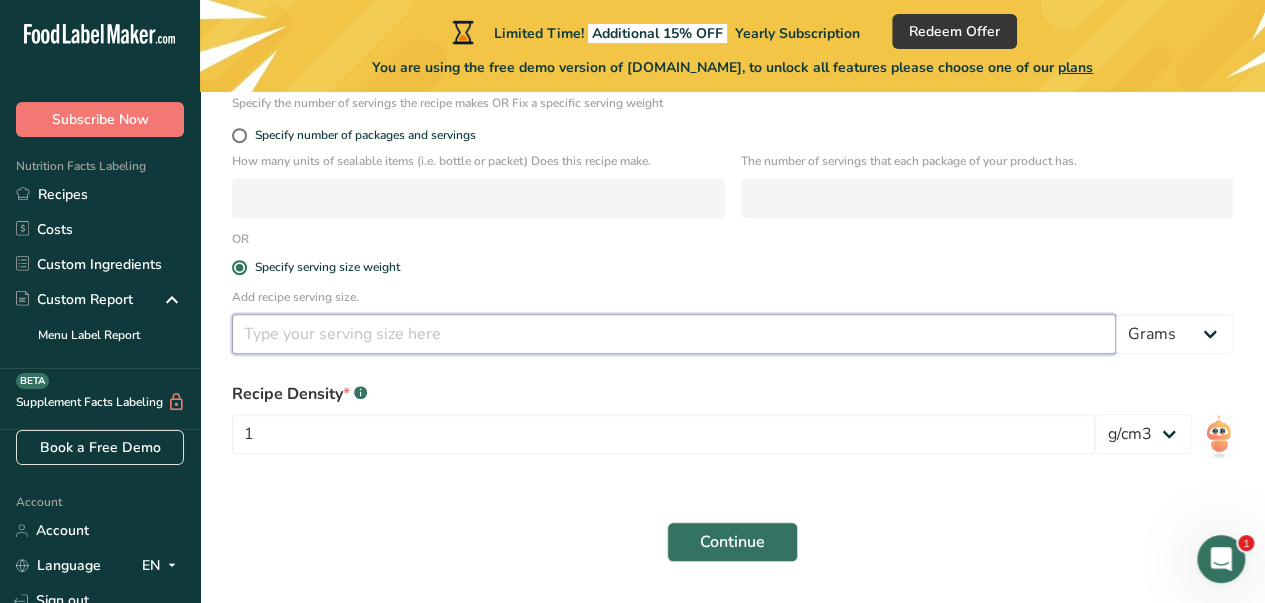 click at bounding box center (674, 334) 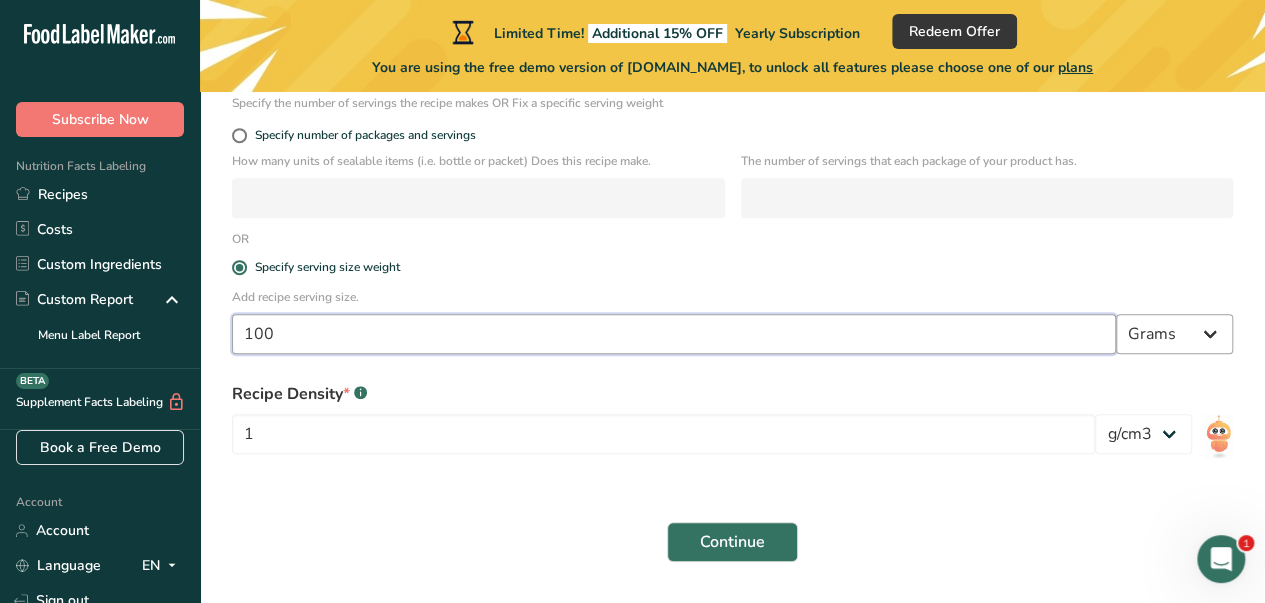 type on "100" 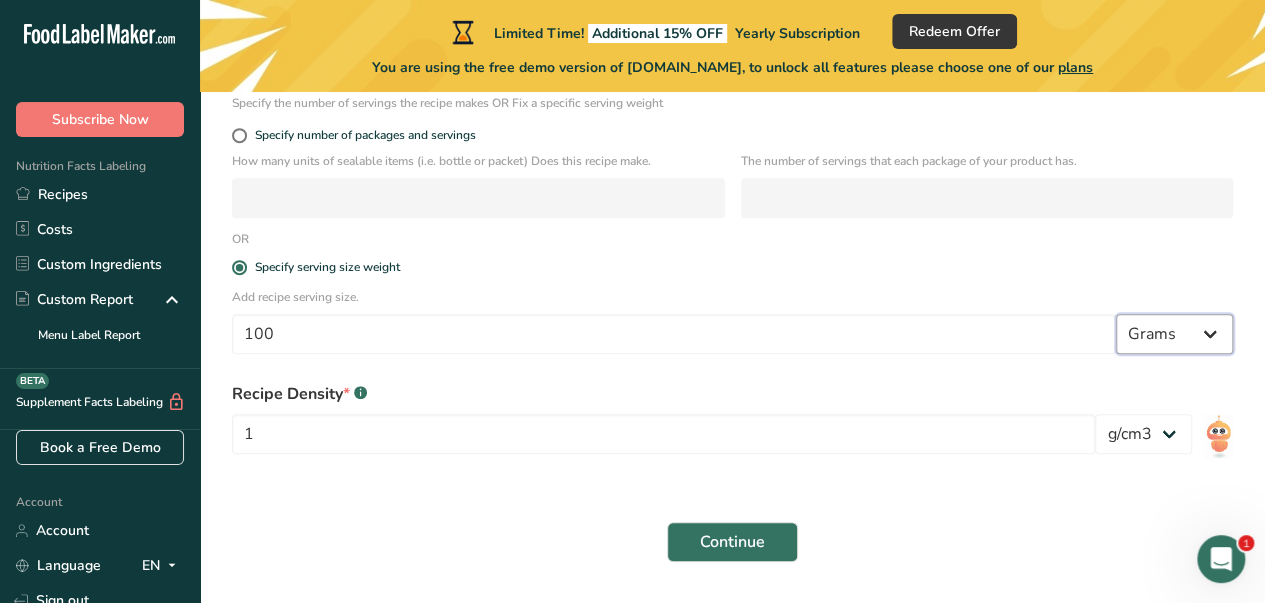 click on "Grams
kg
mg
mcg
lb
oz
l
mL
fl oz
tbsp
tsp
cup
qt
gallon" at bounding box center (1174, 334) 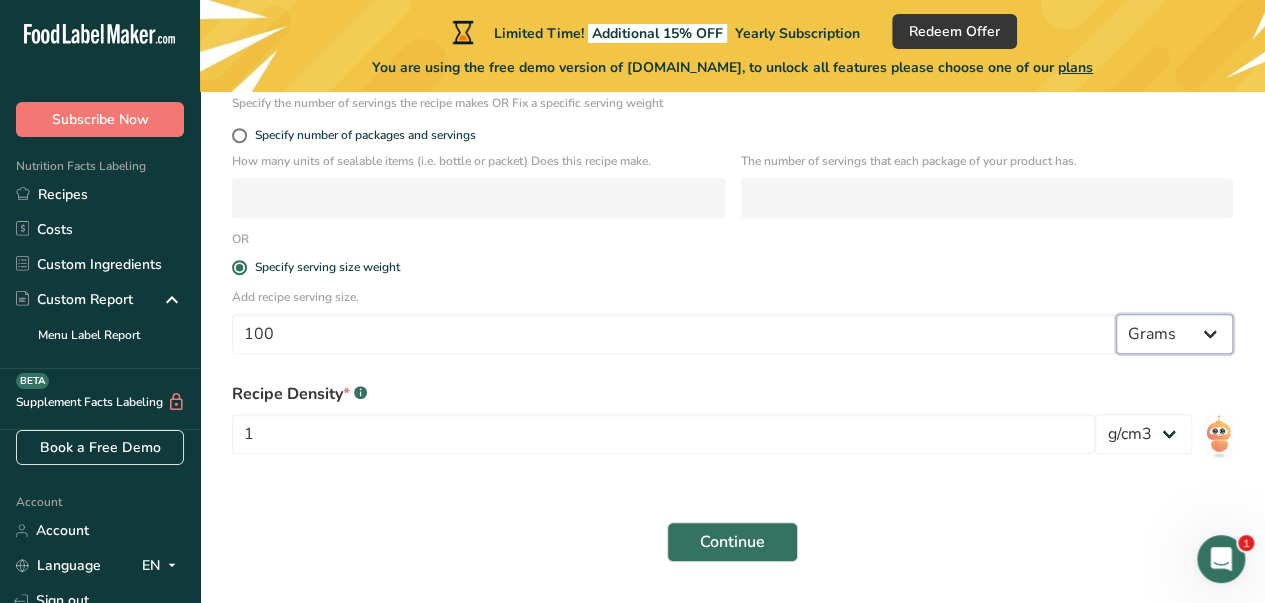 select on "17" 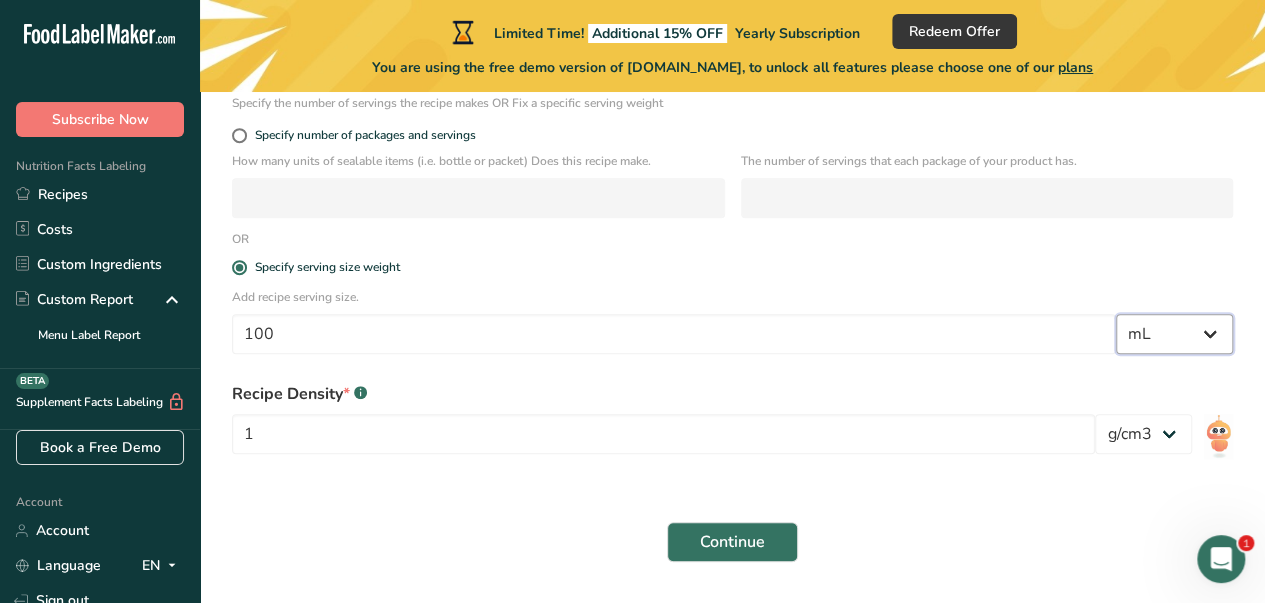 click on "Grams
kg
mg
mcg
lb
oz
l
mL
fl oz
tbsp
tsp
cup
qt
gallon" at bounding box center [1174, 334] 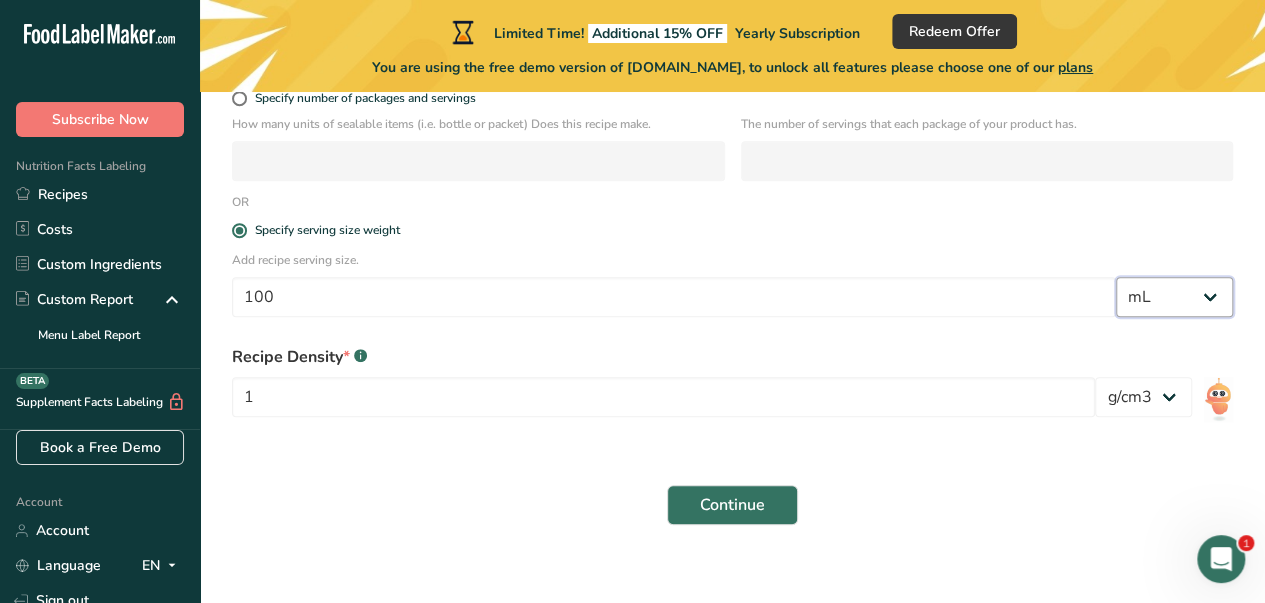 scroll, scrollTop: 432, scrollLeft: 0, axis: vertical 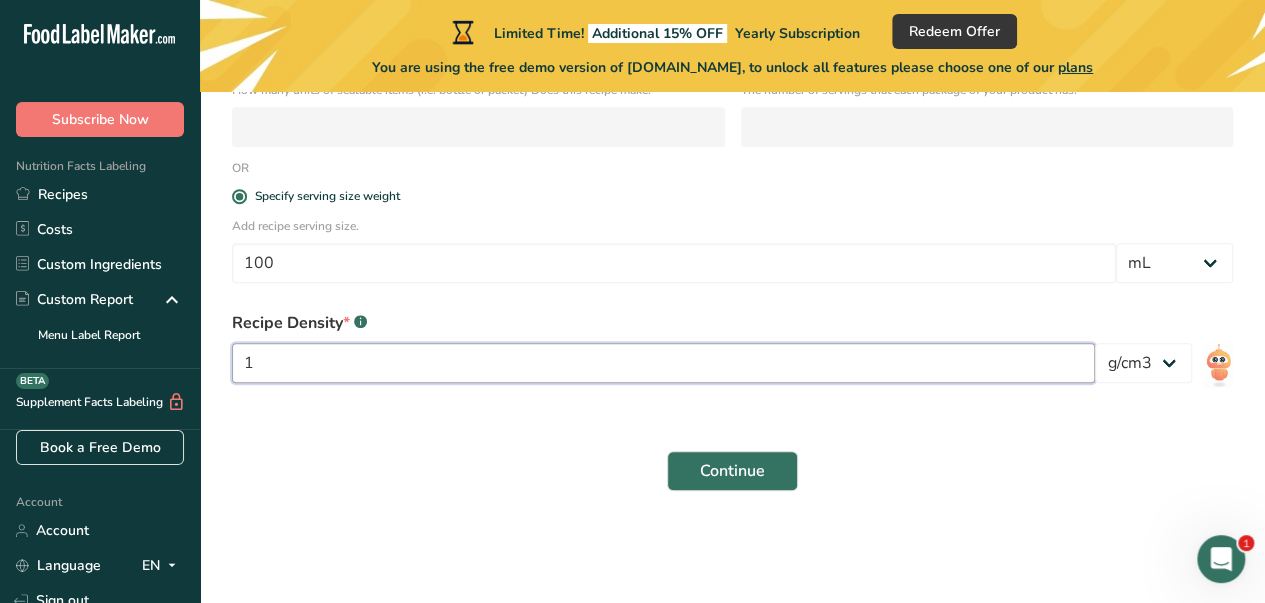 click on "1" at bounding box center (663, 363) 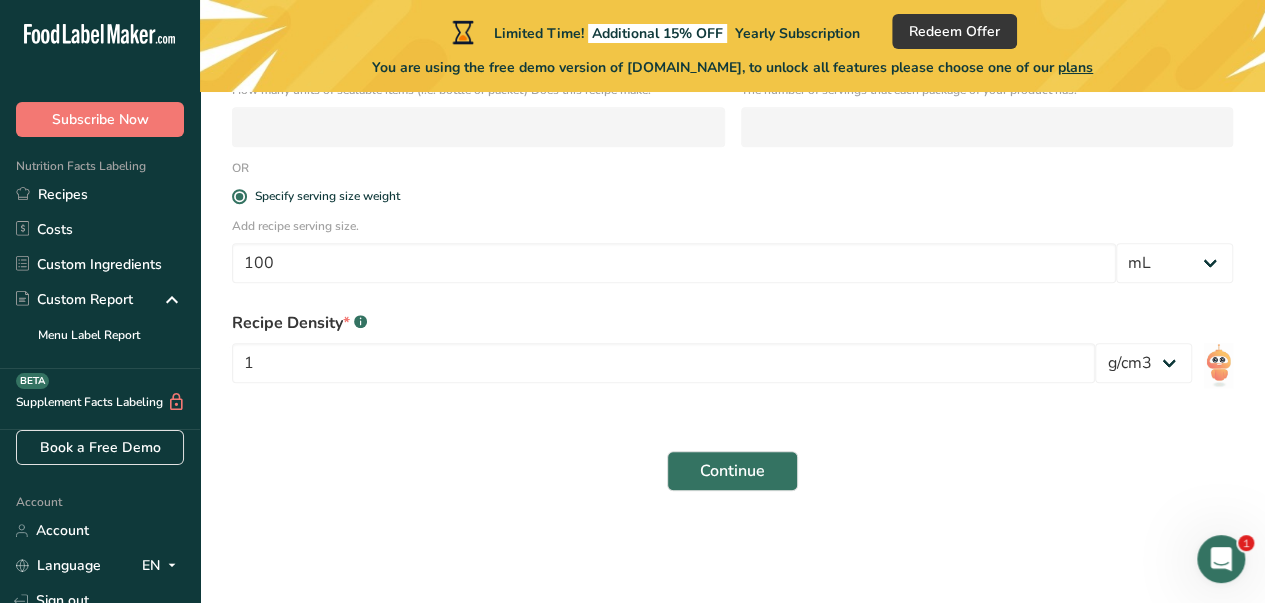 click on "Recipe Density *   .a-a{fill:#347362;}.b-a{fill:#fff;}           1
lb/ft3
g/cm3" at bounding box center [732, 353] 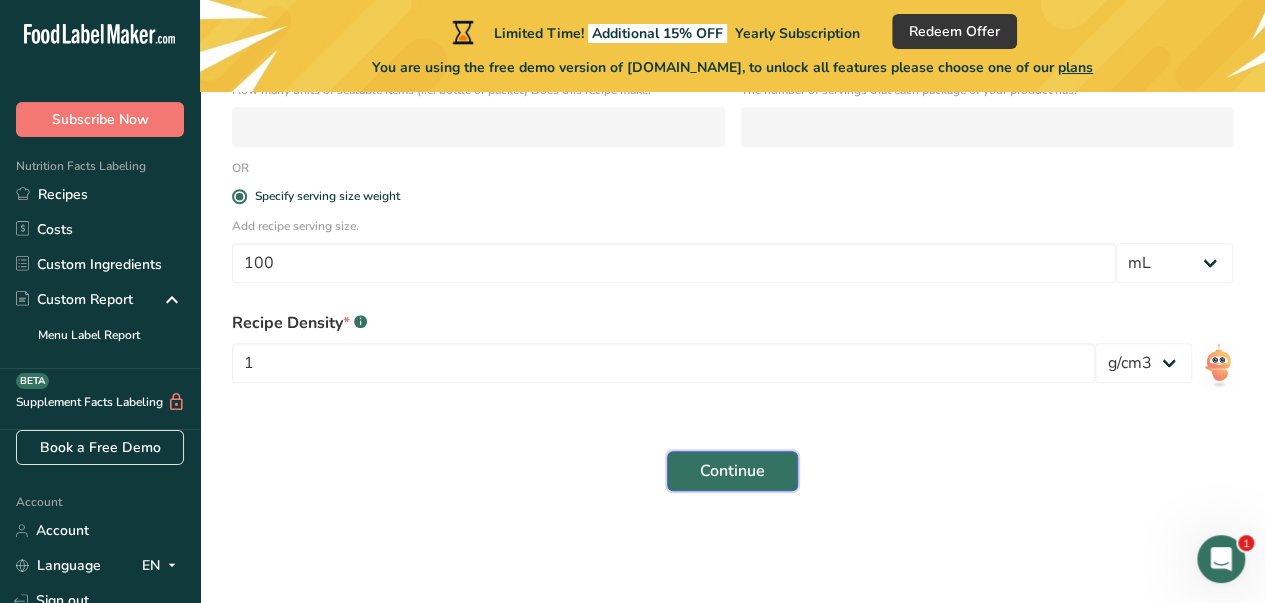 click on "Continue" at bounding box center [732, 471] 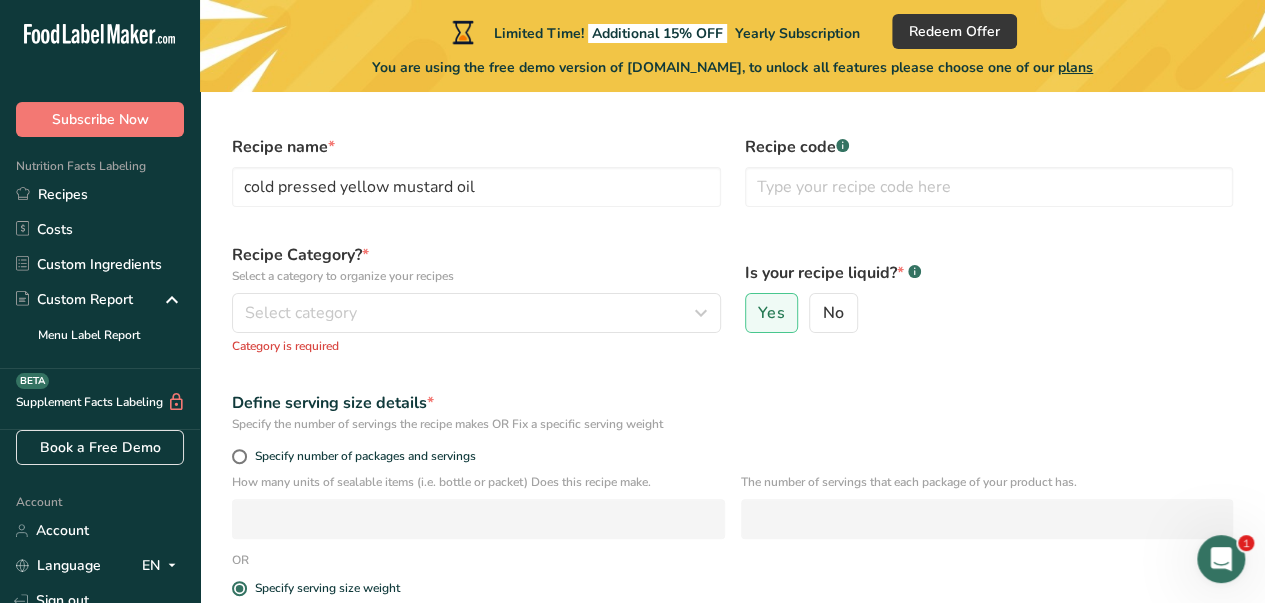 scroll, scrollTop: 0, scrollLeft: 0, axis: both 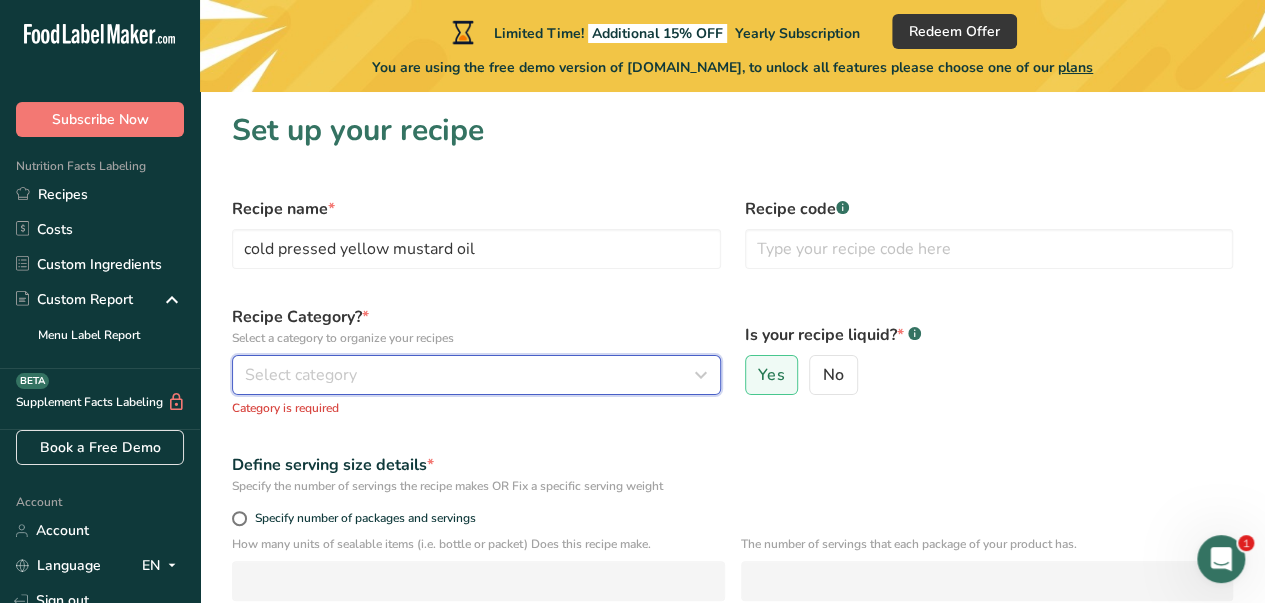 click on "Select category" at bounding box center (470, 375) 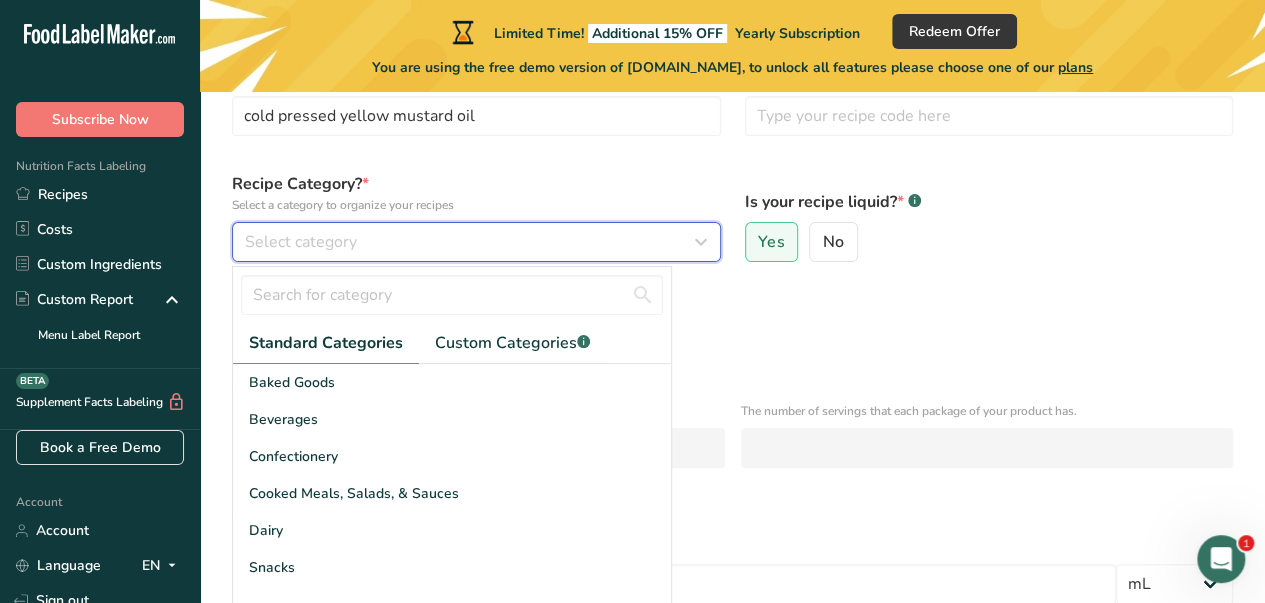 scroll, scrollTop: 141, scrollLeft: 0, axis: vertical 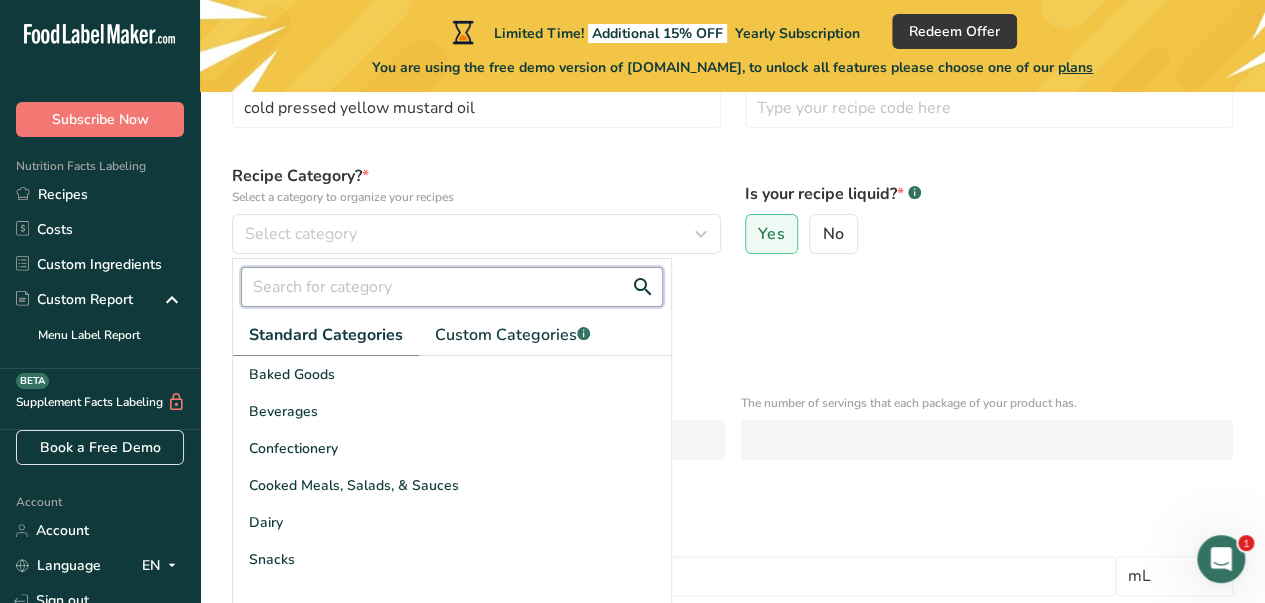 click at bounding box center (452, 287) 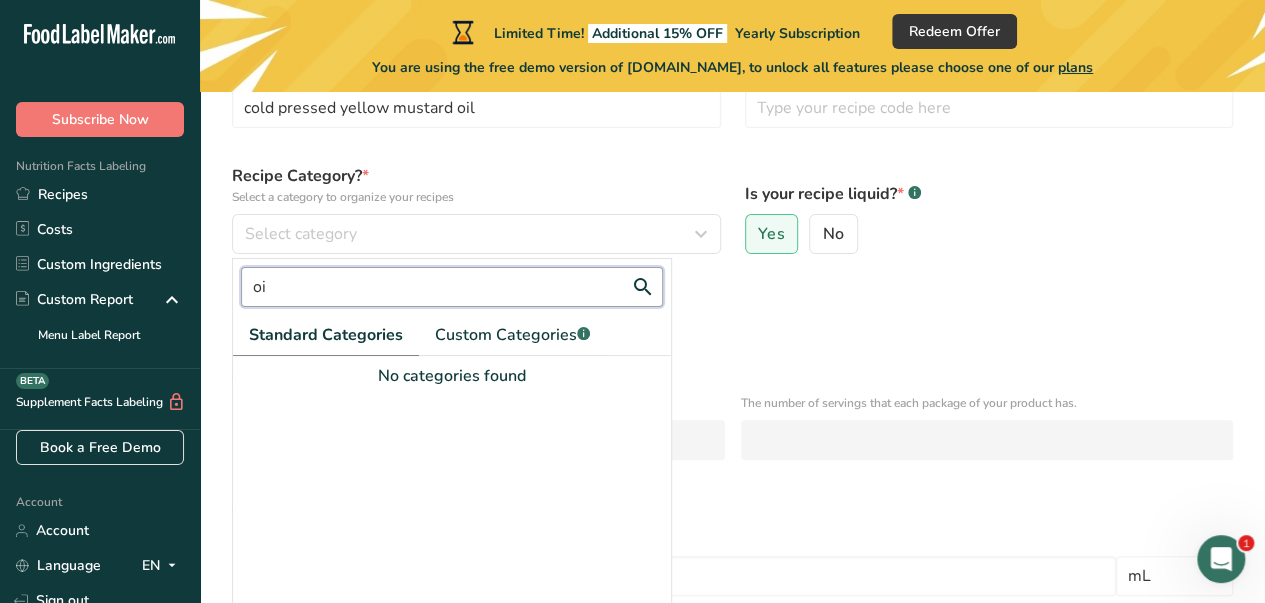 type on "o" 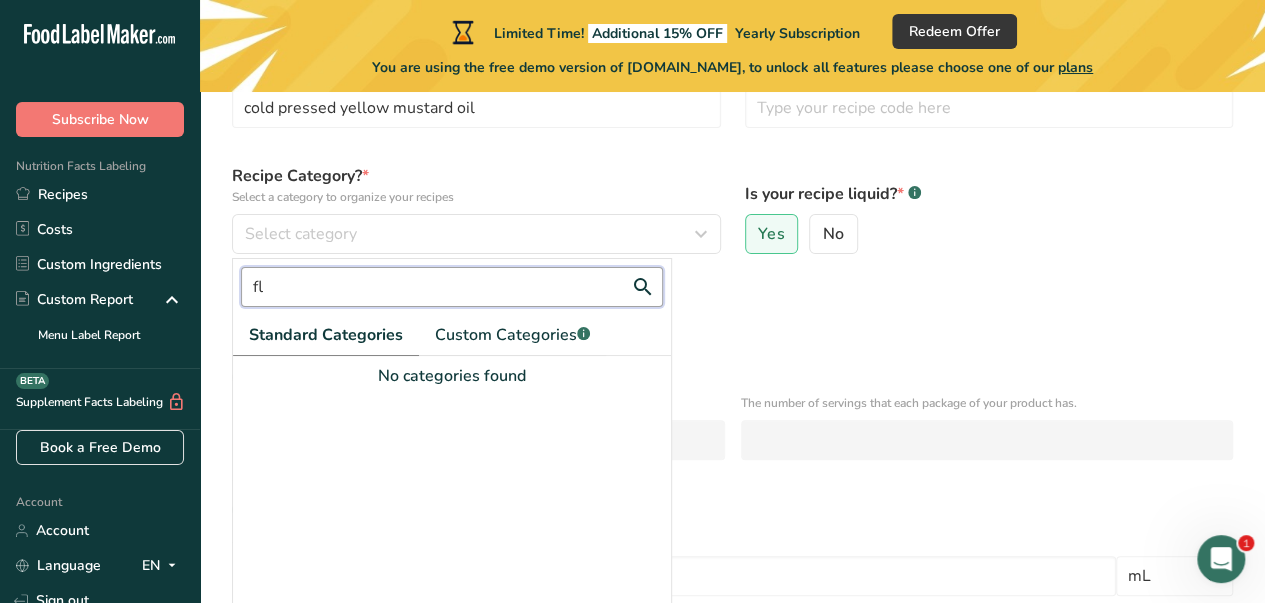type on "f" 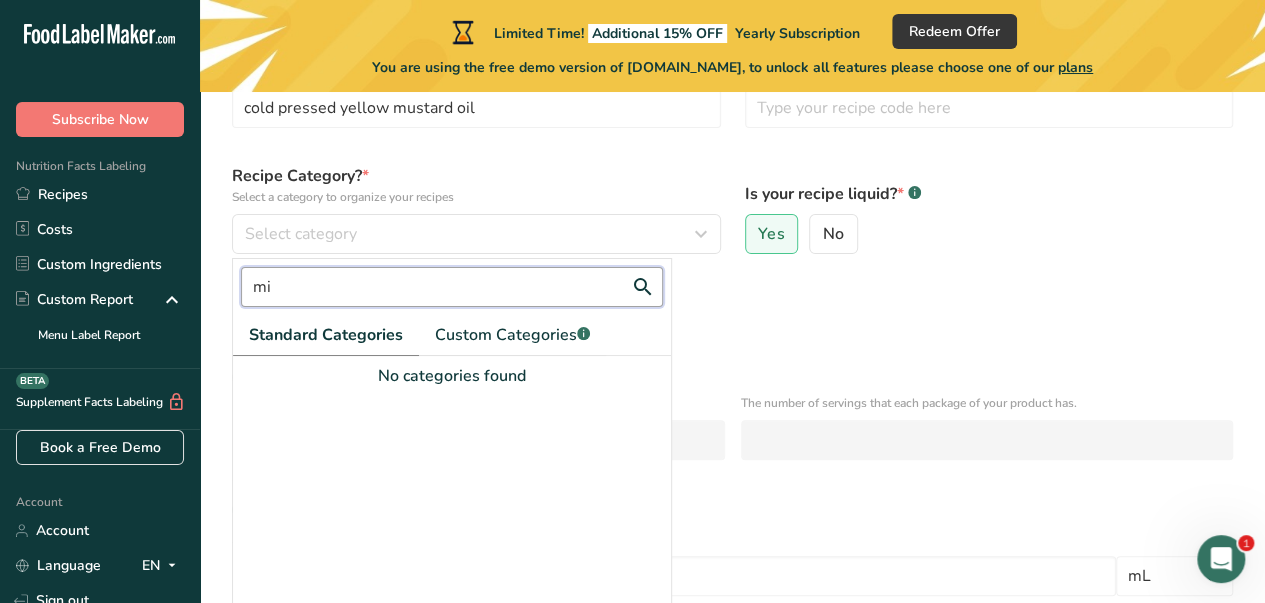 type on "m" 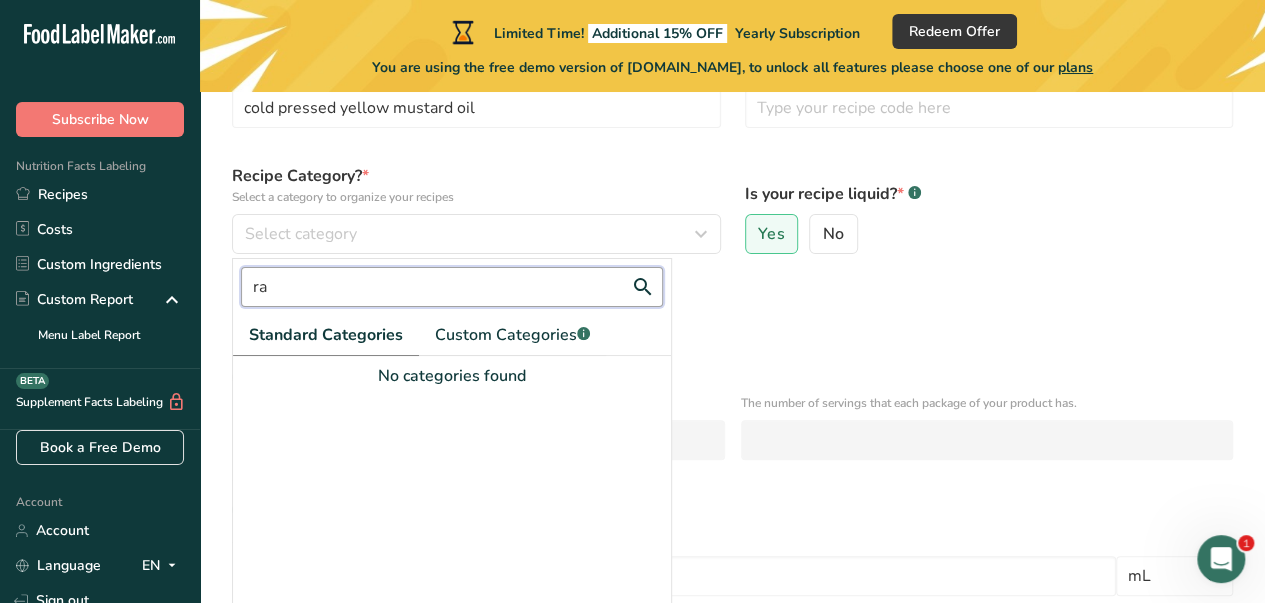 type on "r" 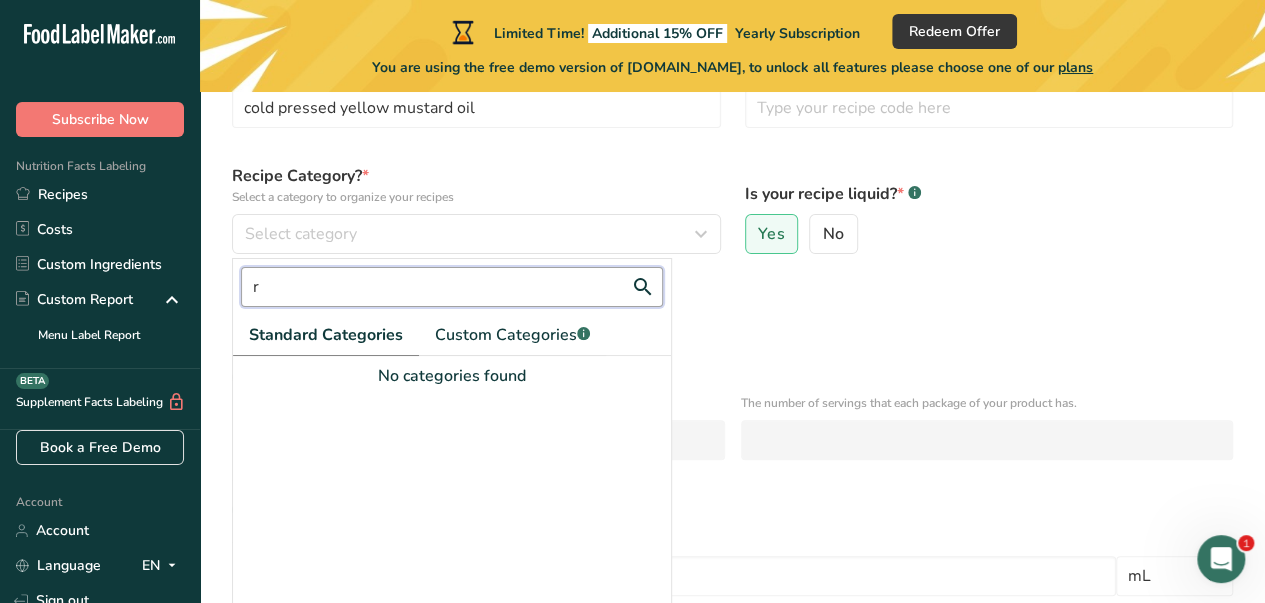 type 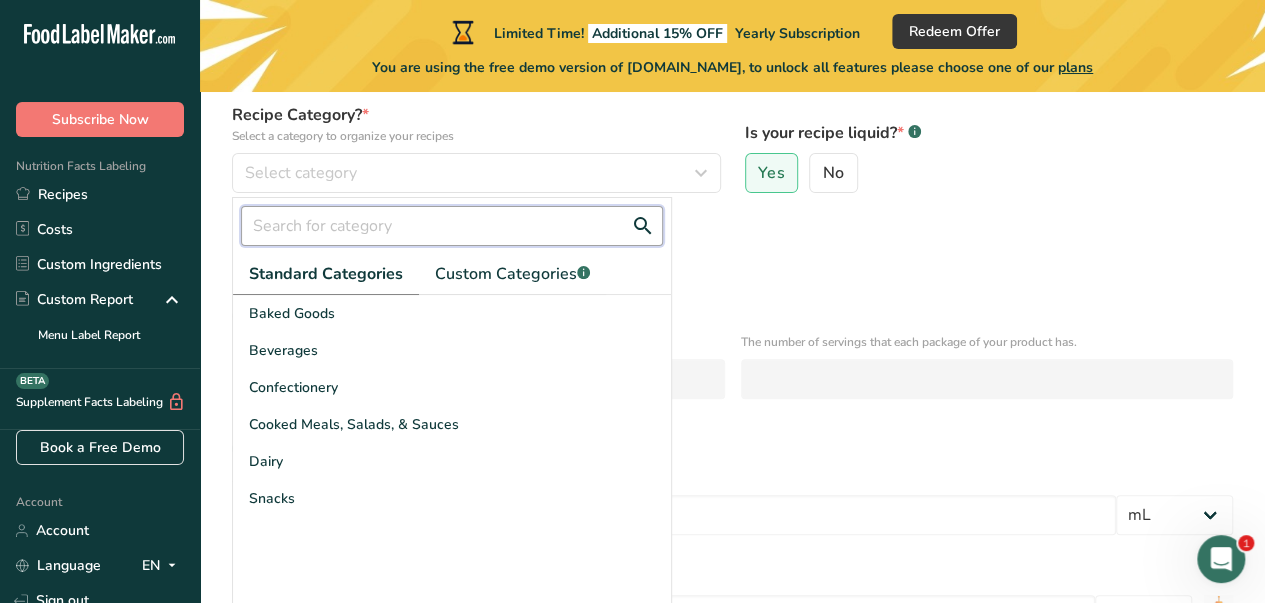 scroll, scrollTop: 191, scrollLeft: 0, axis: vertical 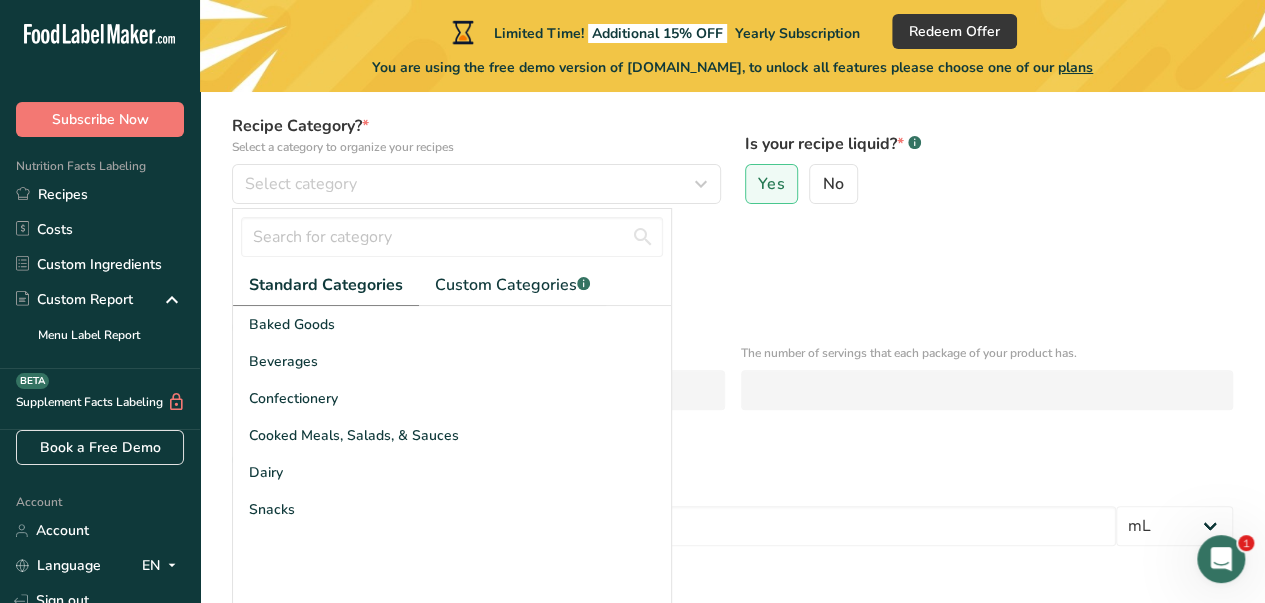 click on "Define serving size details *
Specify the number of servings the recipe makes OR Fix a specific serving weight" at bounding box center (732, 283) 